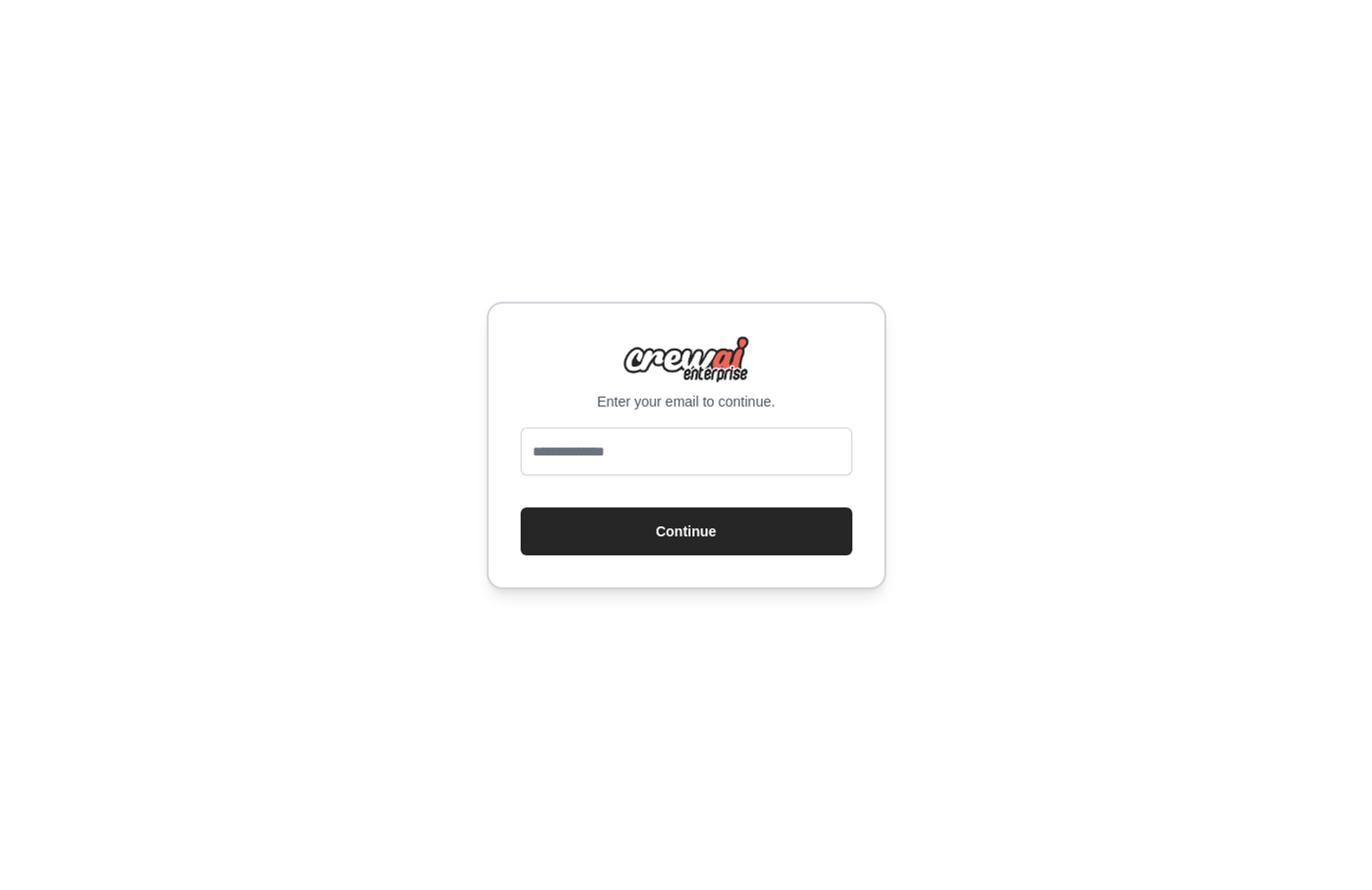 scroll, scrollTop: 0, scrollLeft: 0, axis: both 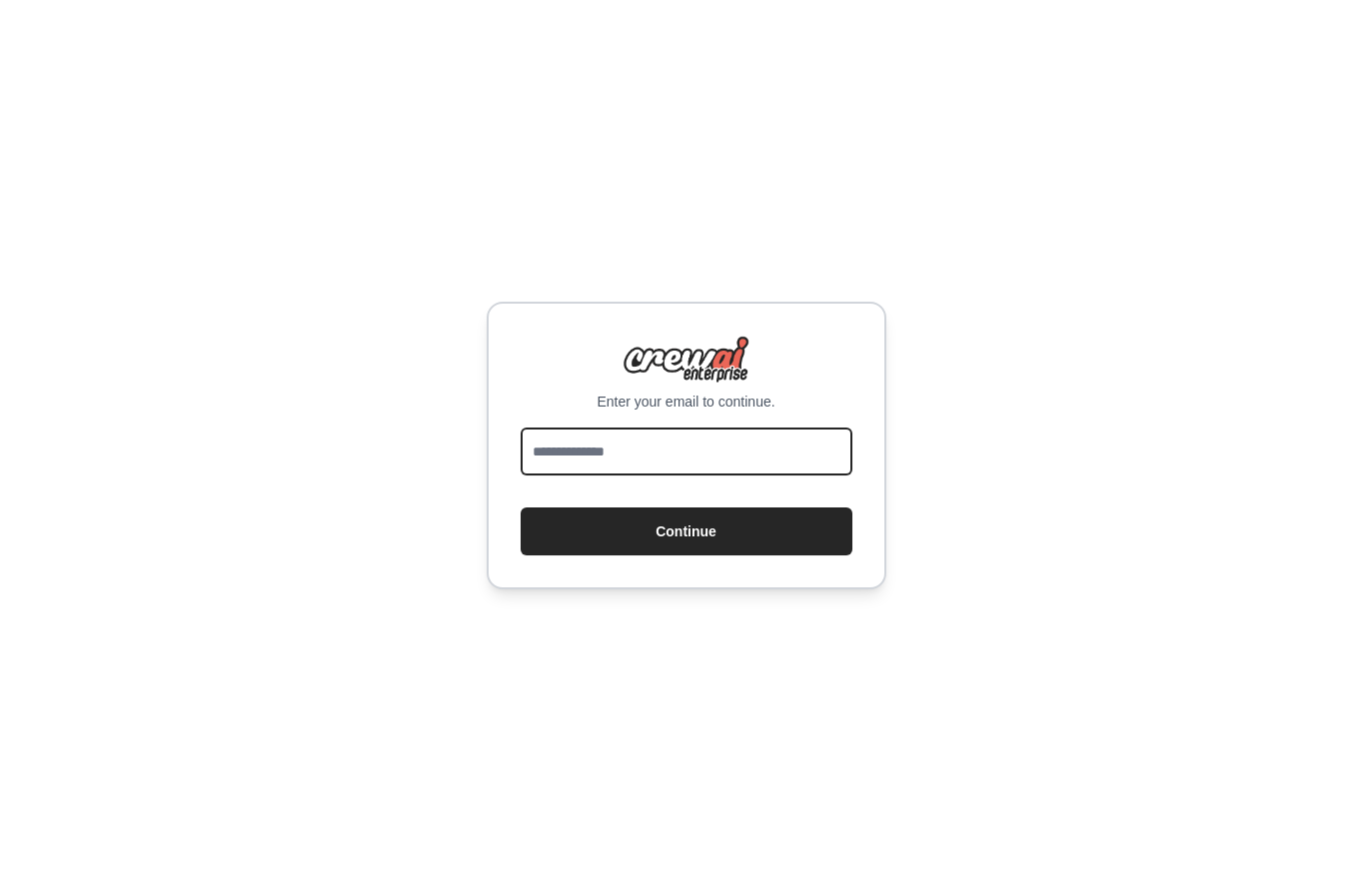 click at bounding box center [686, 451] 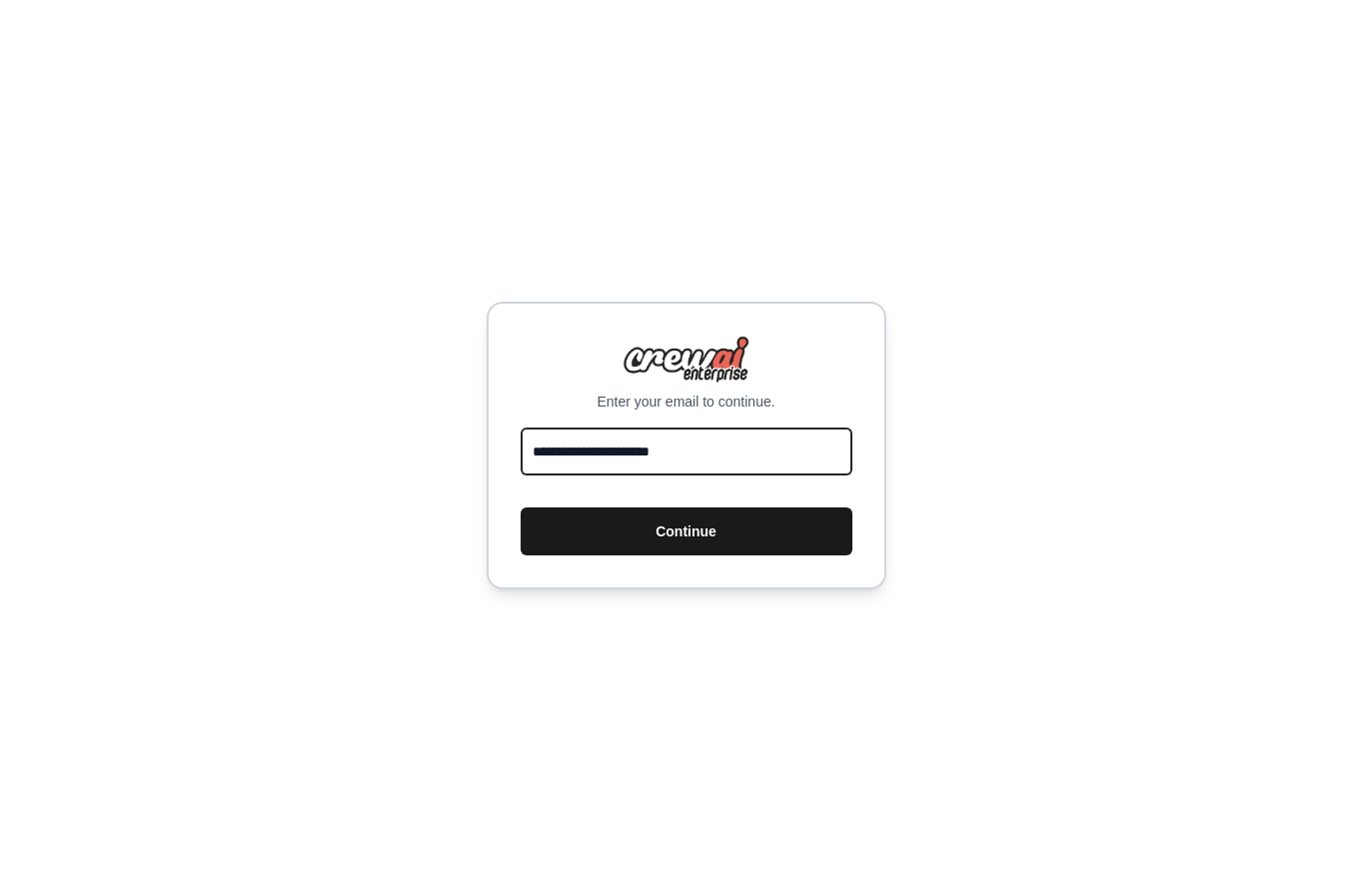 type on "**********" 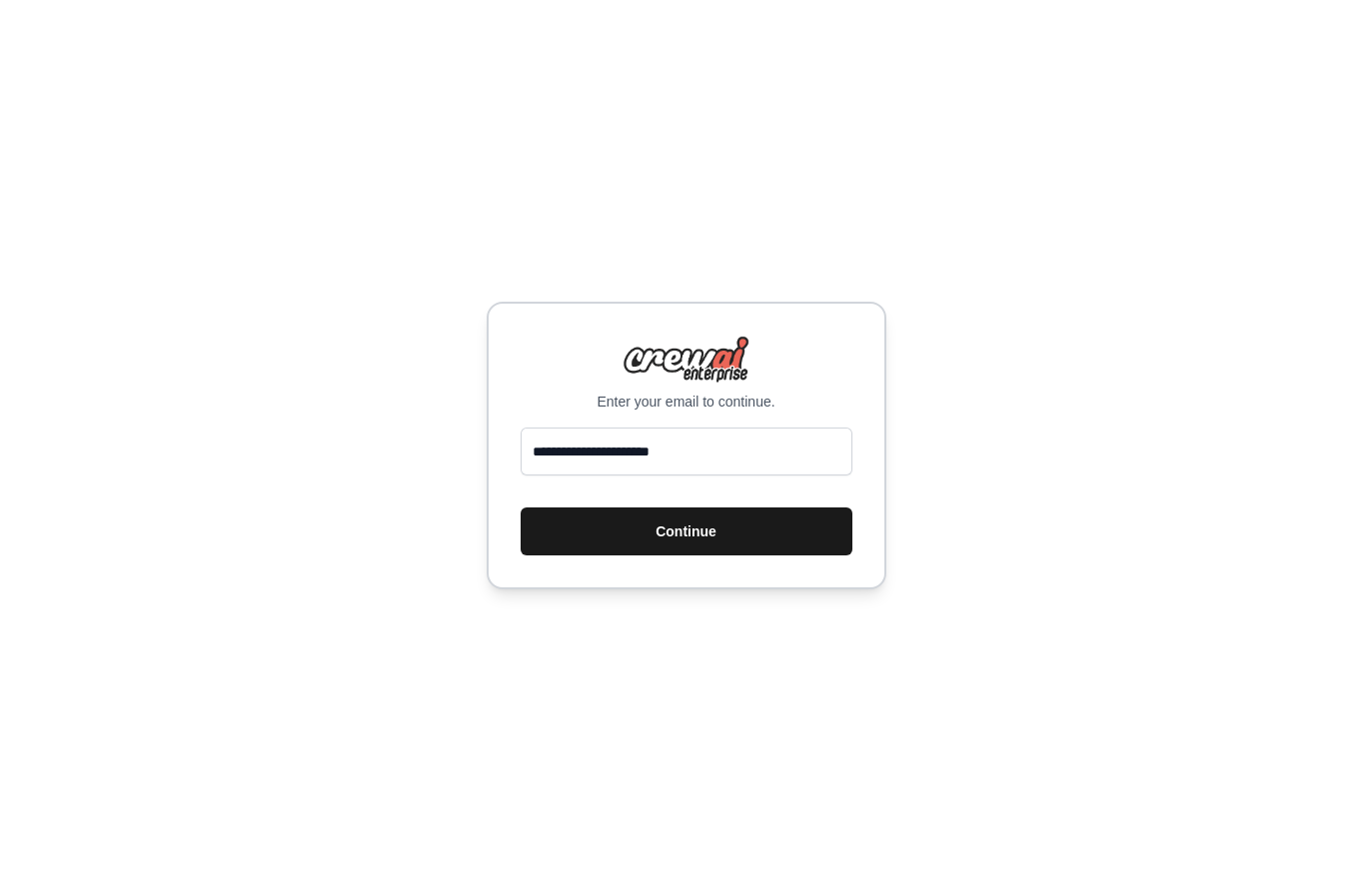 click on "Continue" at bounding box center [686, 531] 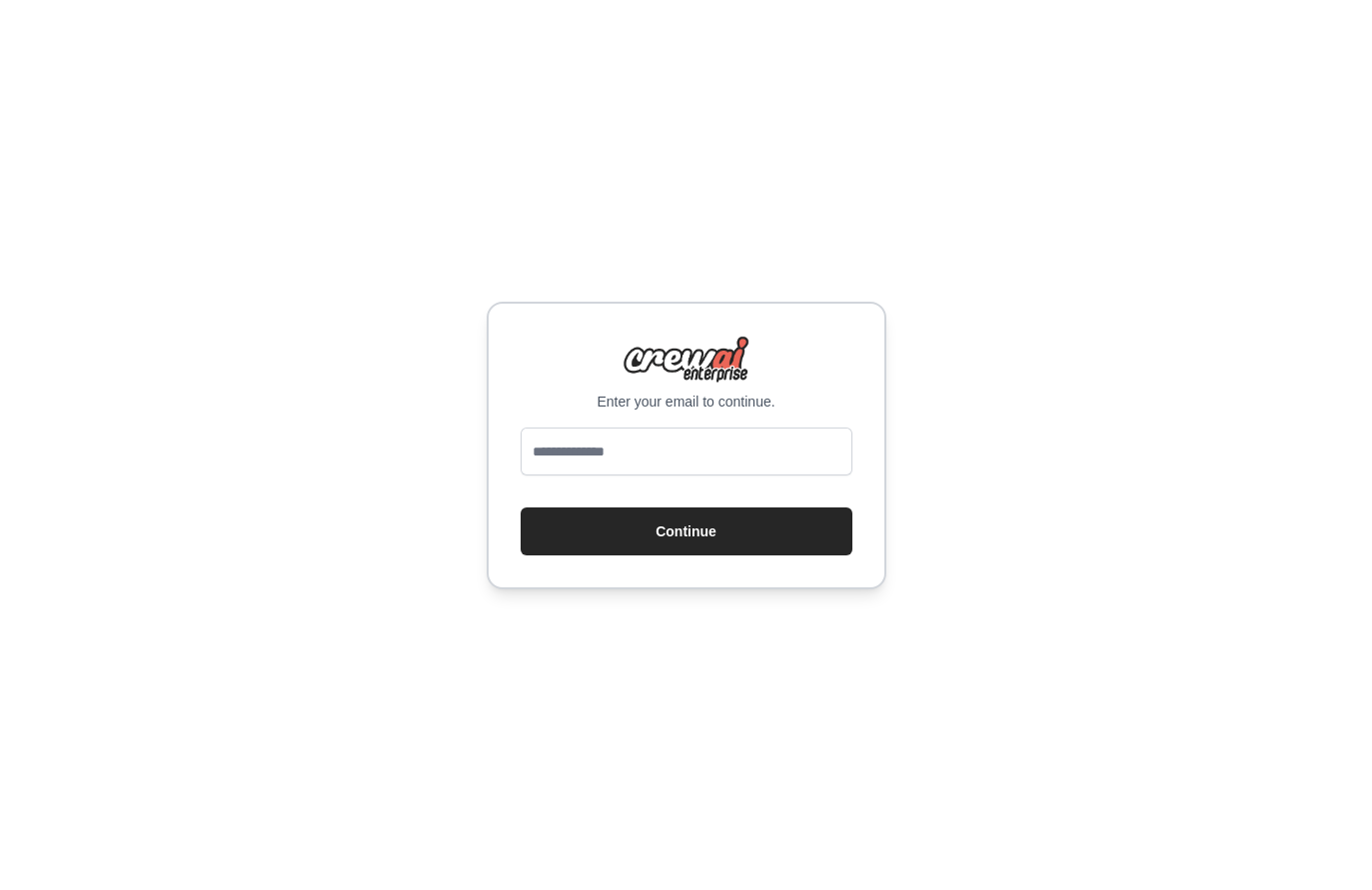 scroll, scrollTop: 0, scrollLeft: 0, axis: both 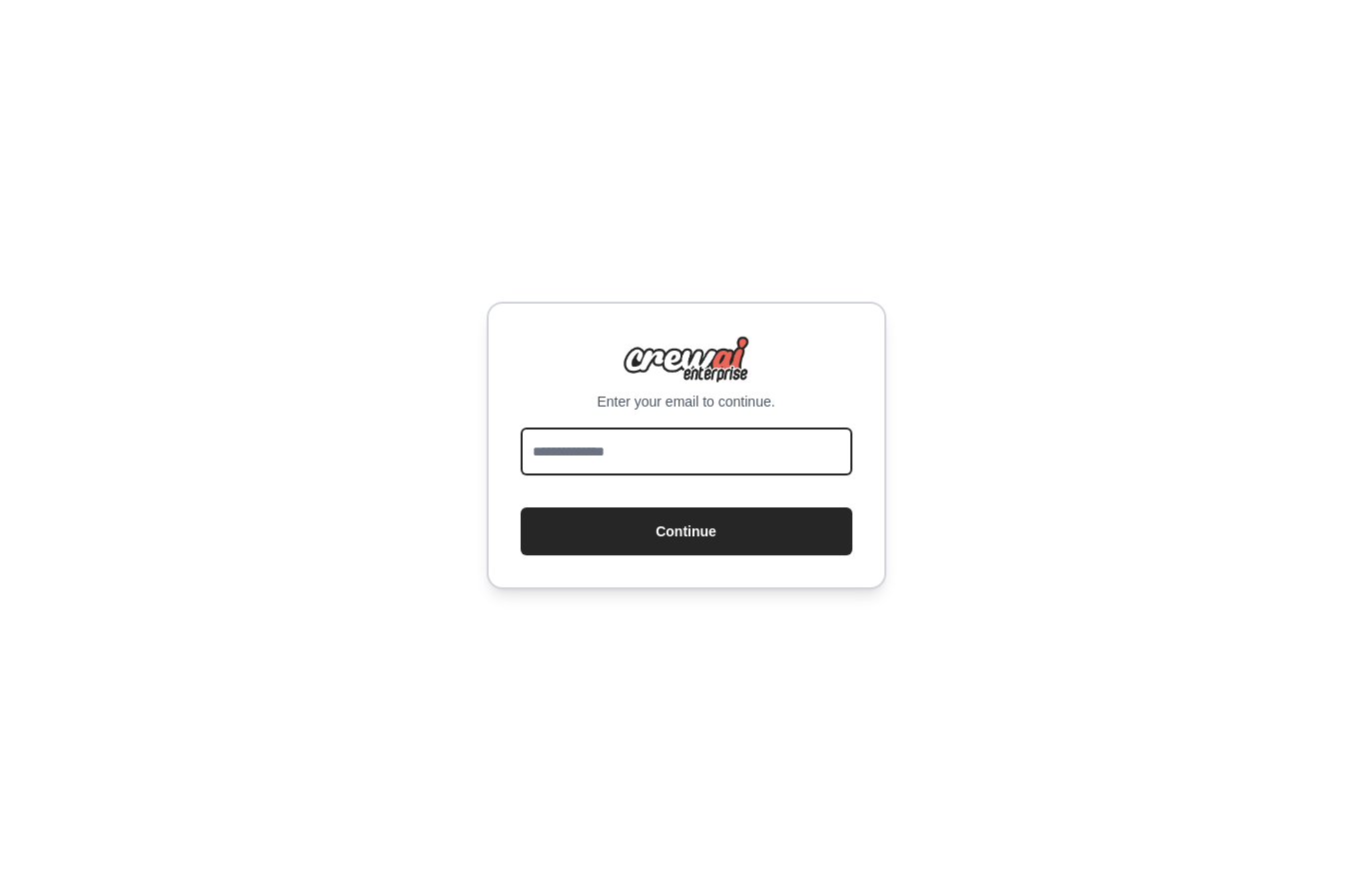 paste on "**********" 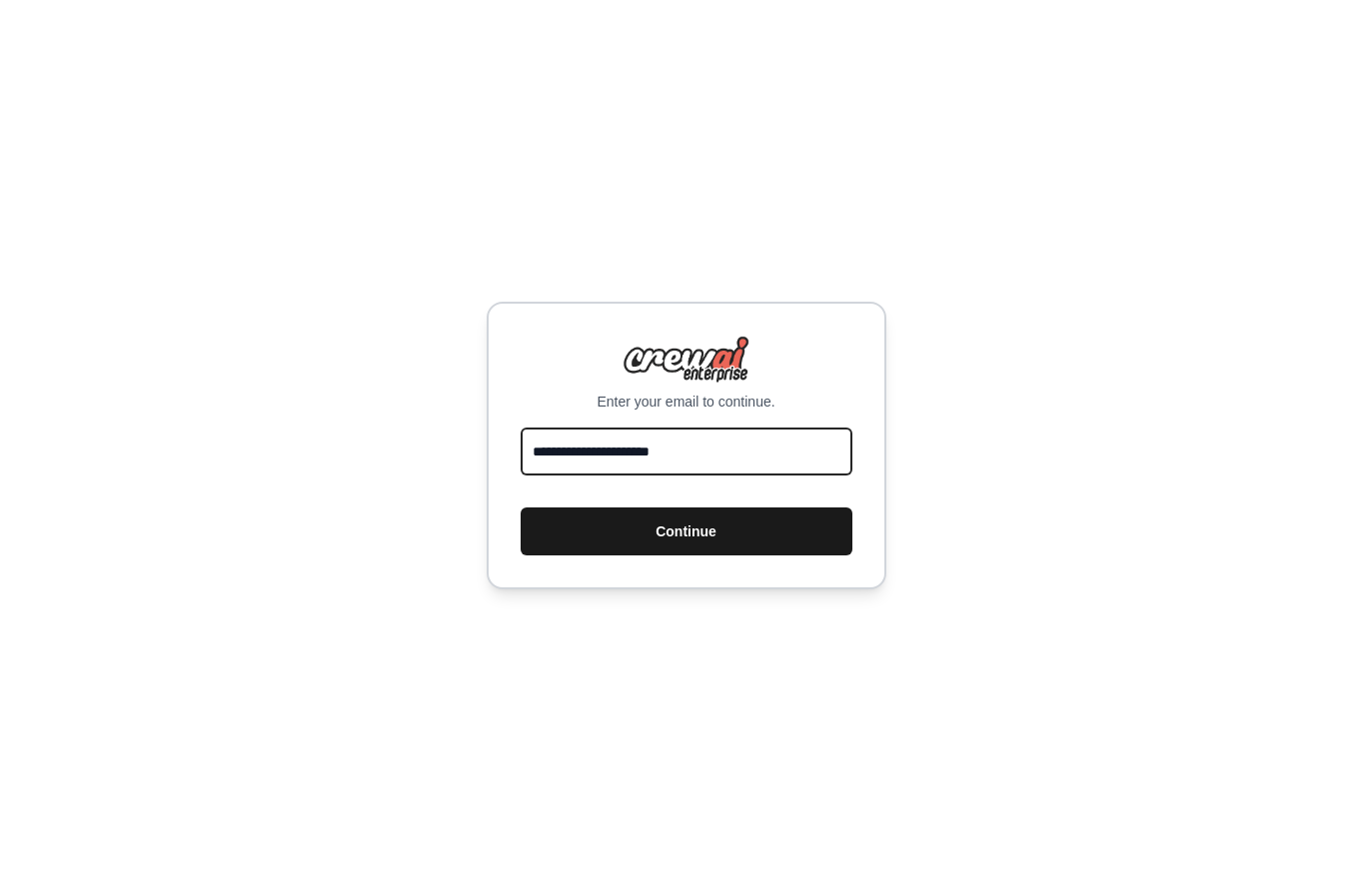 type on "**********" 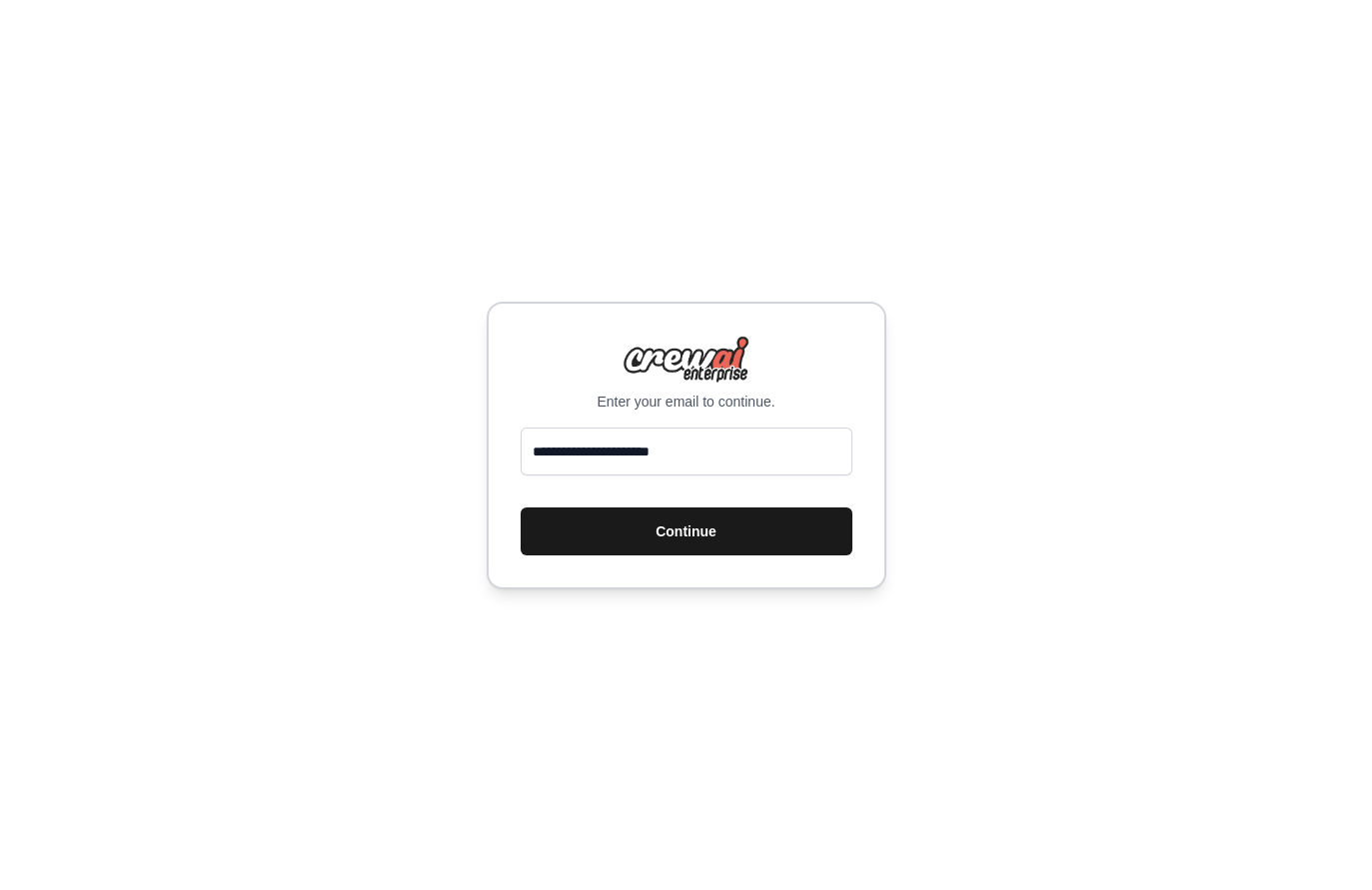 click on "Continue" at bounding box center [686, 531] 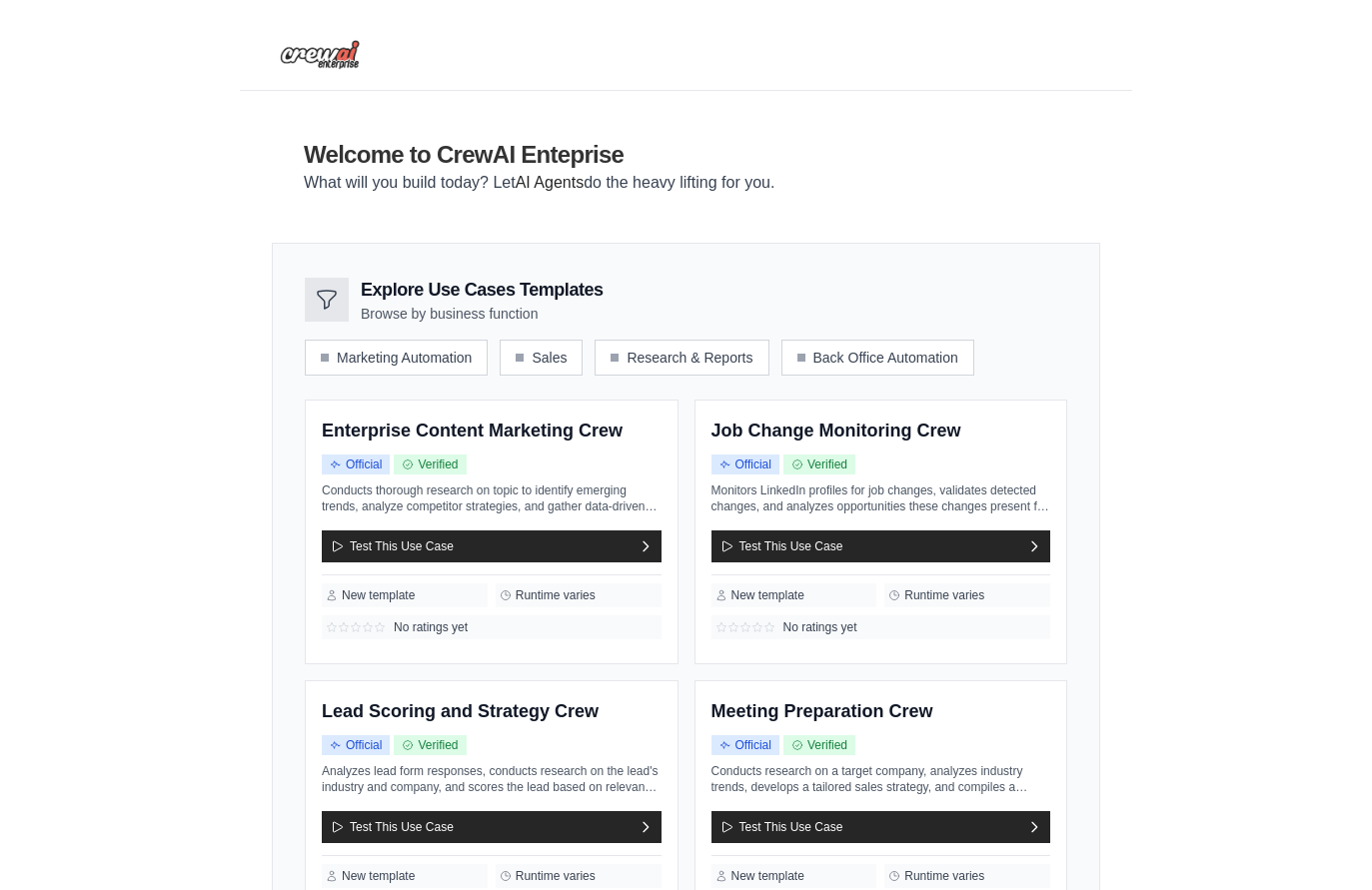 scroll, scrollTop: 0, scrollLeft: 0, axis: both 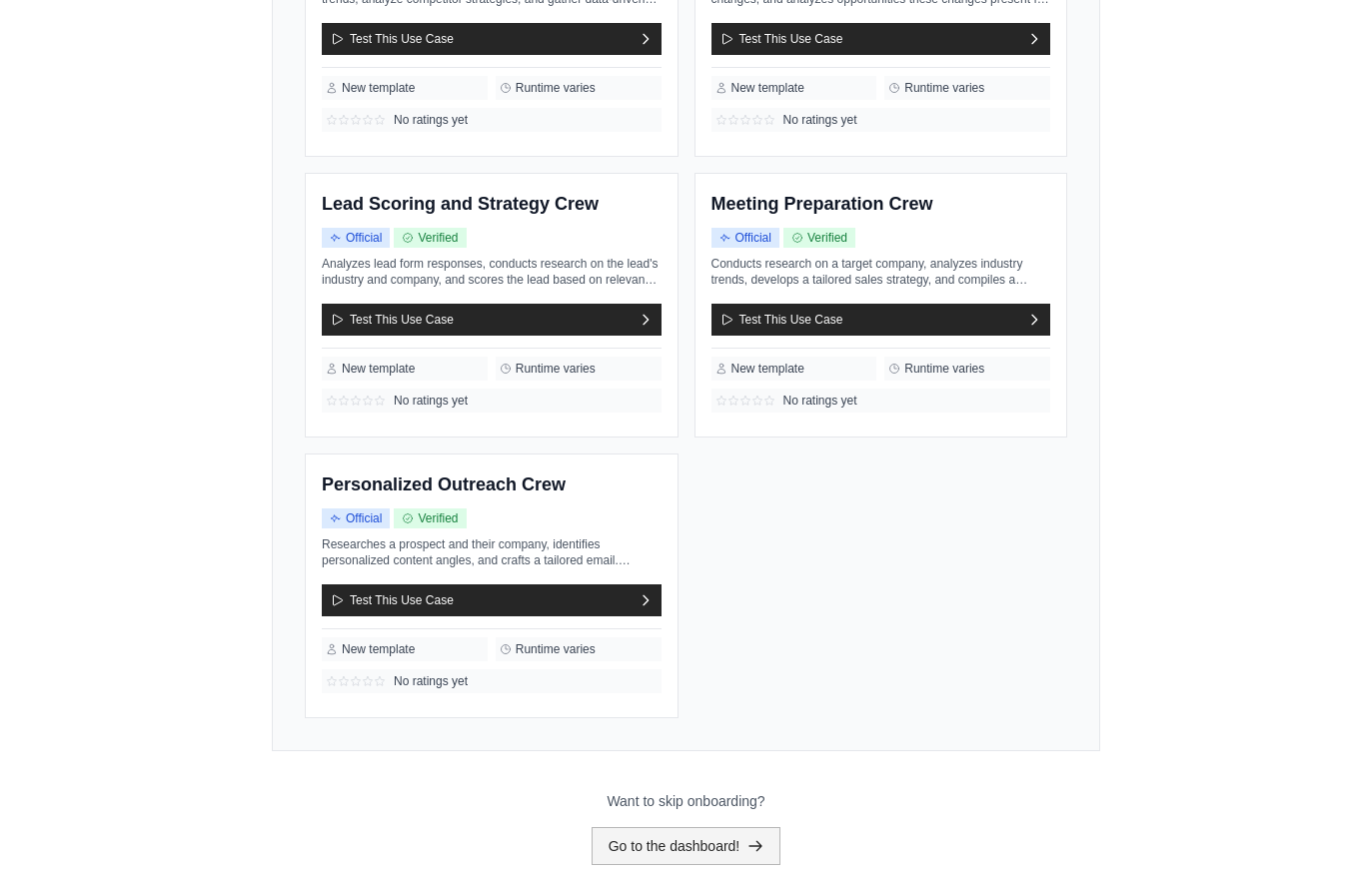 click on "Go to the dashboard!" at bounding box center (686, 846) 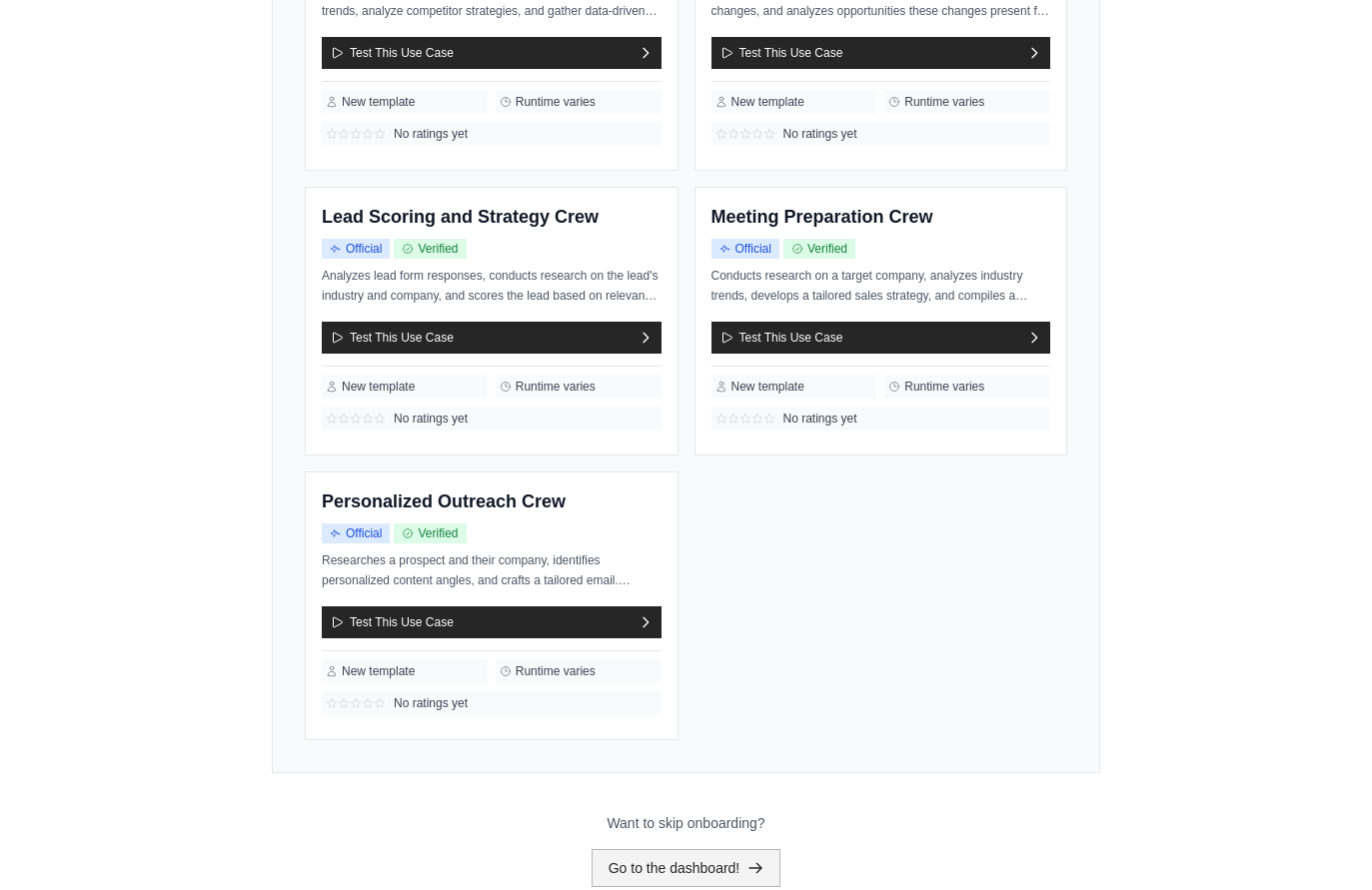 scroll, scrollTop: 0, scrollLeft: 0, axis: both 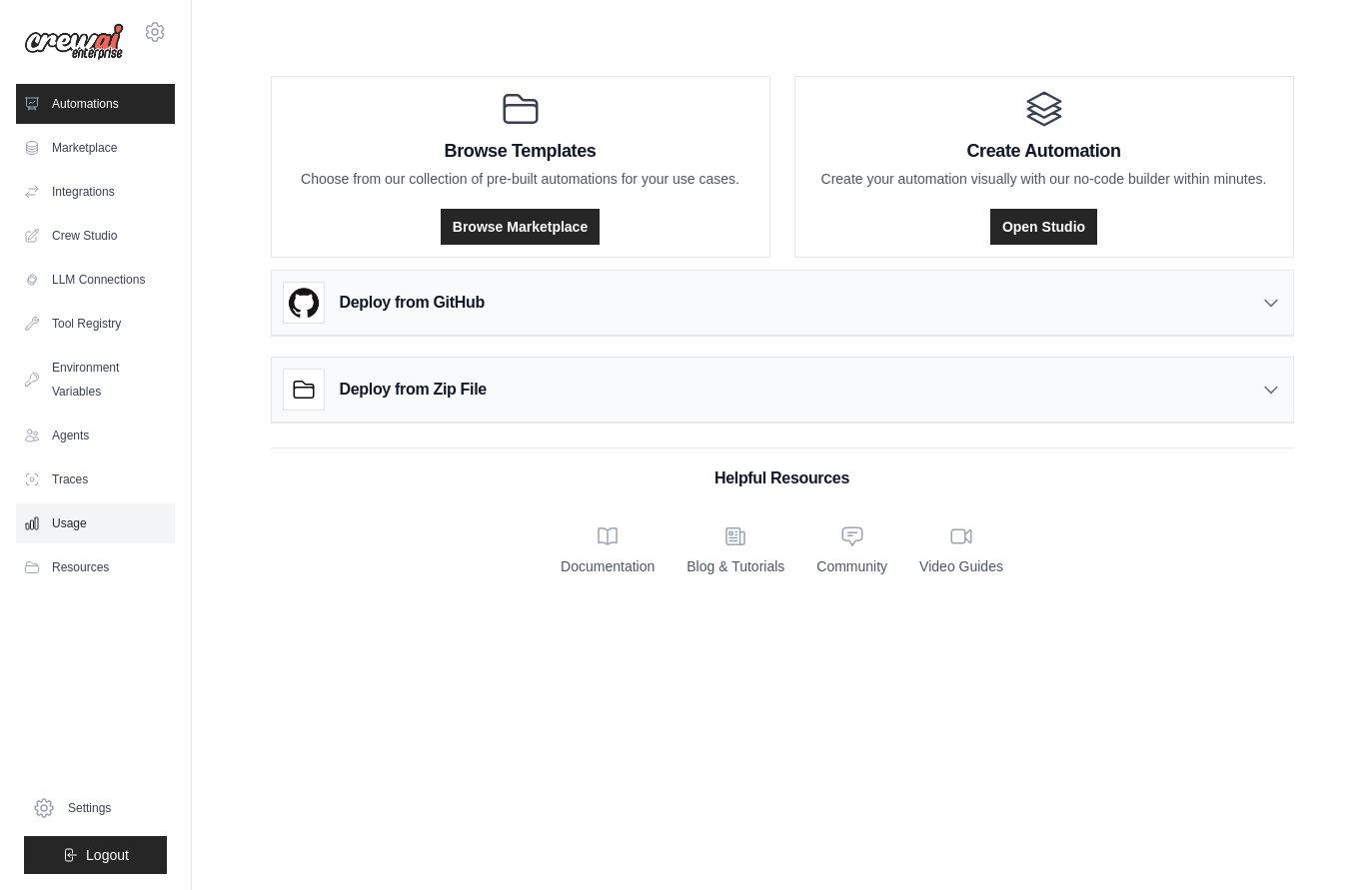 click on "Usage" at bounding box center [95, 523] 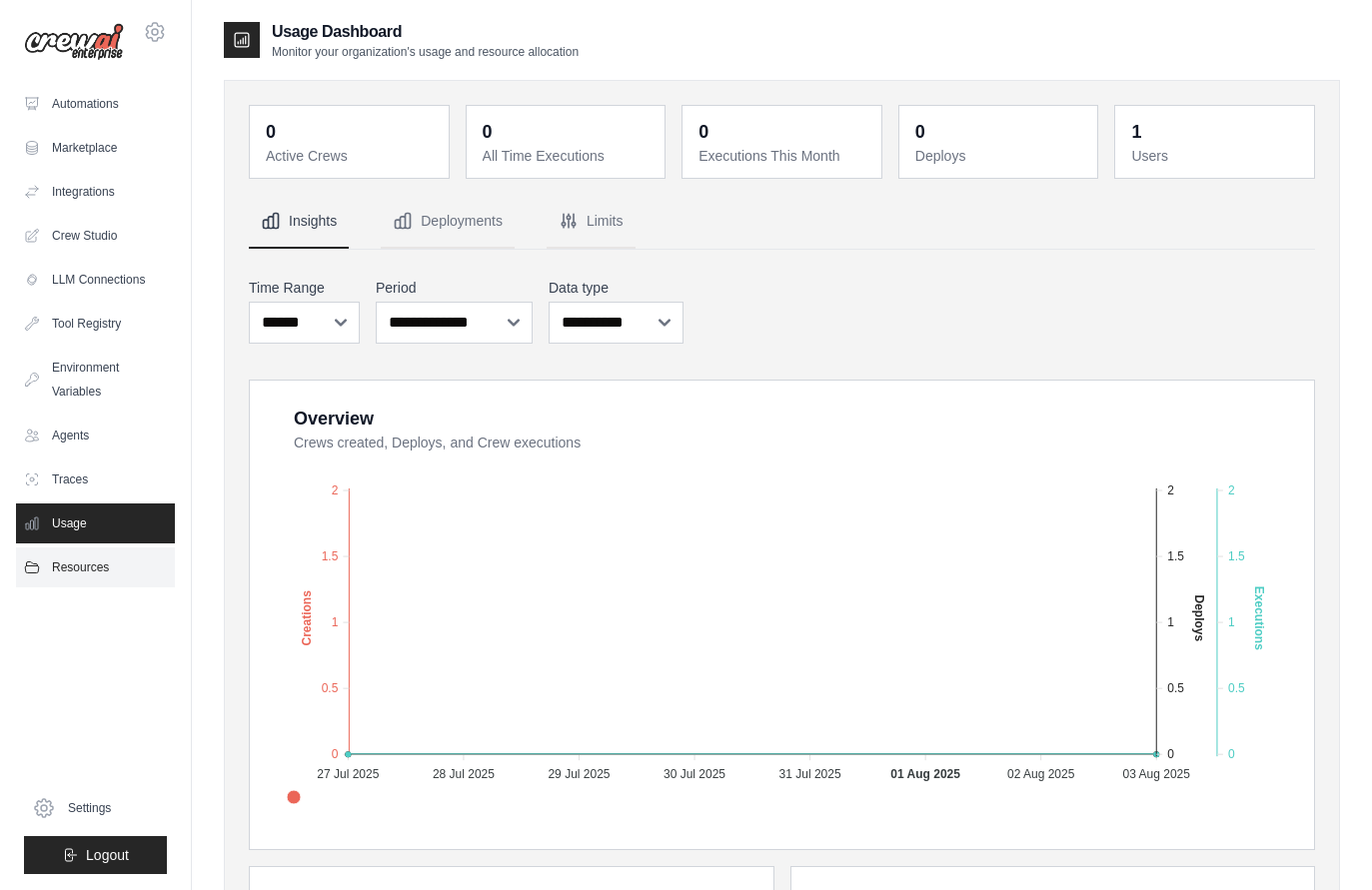 click on "Resources" at bounding box center (95, 567) 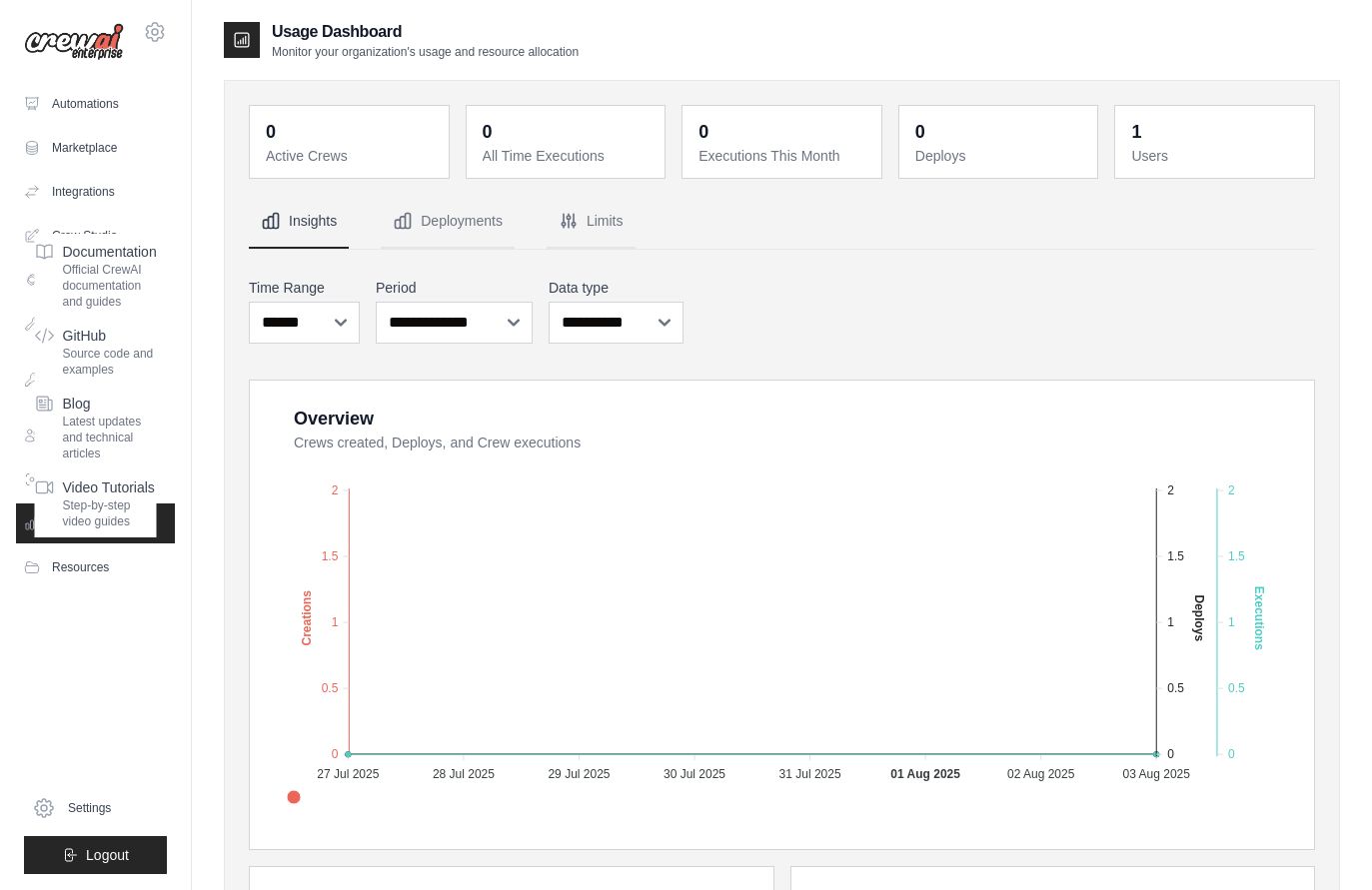 click on "Automations
Marketplace
Integrations
Crew Studio
LLM Connections
Documentation" at bounding box center (95, 478) 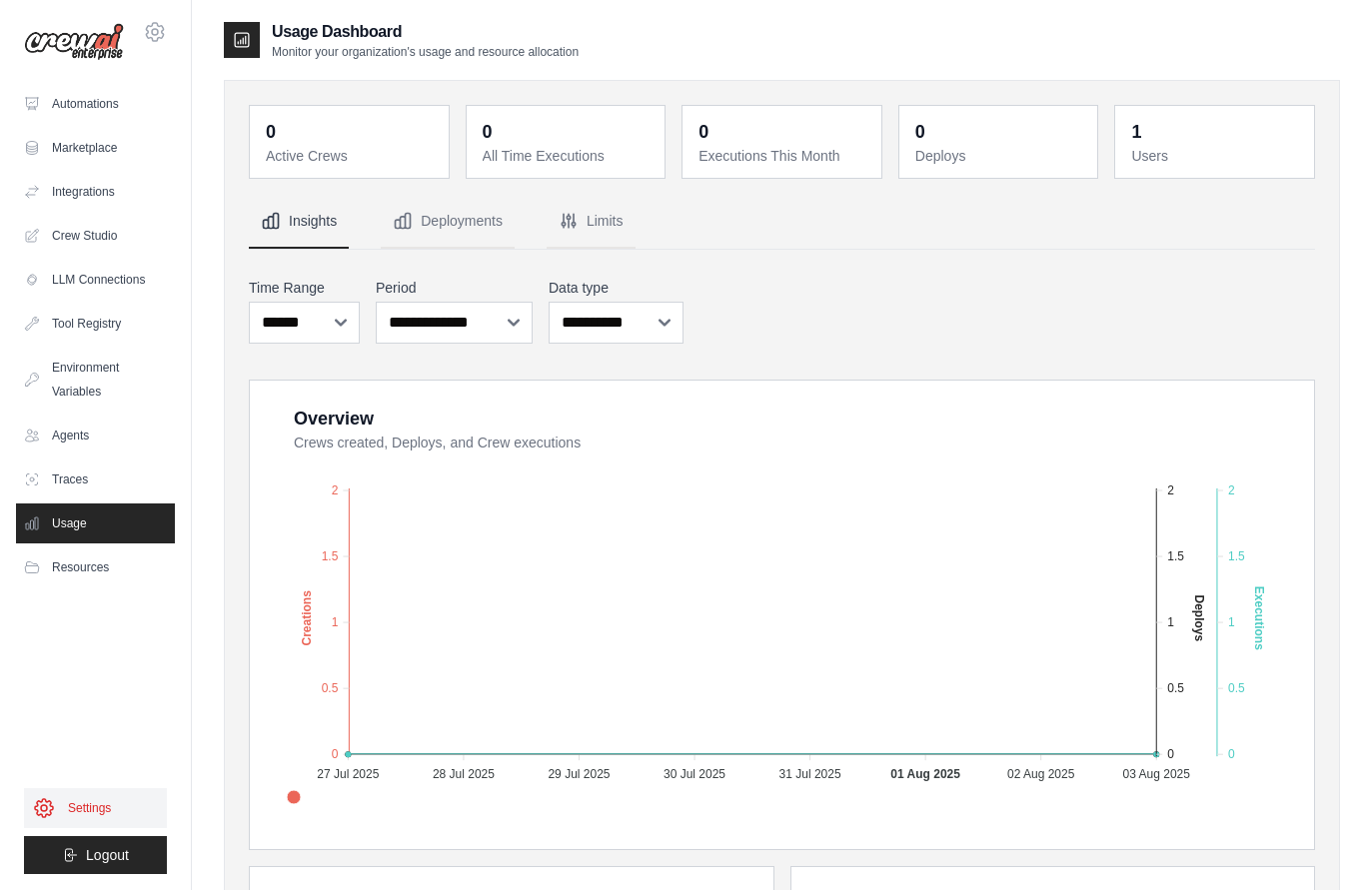click on "Settings" at bounding box center (95, 808) 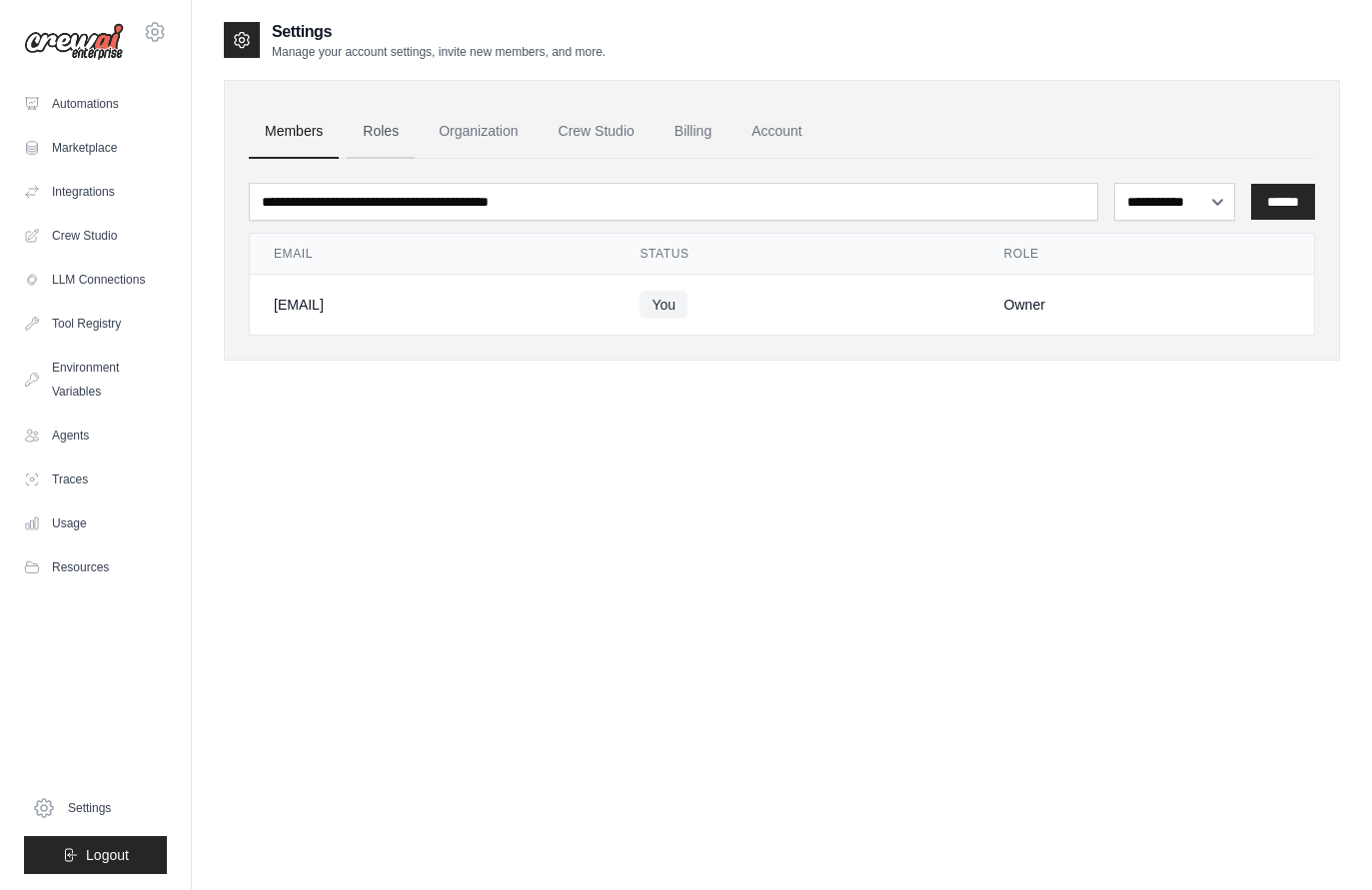 click on "Roles" at bounding box center [381, 132] 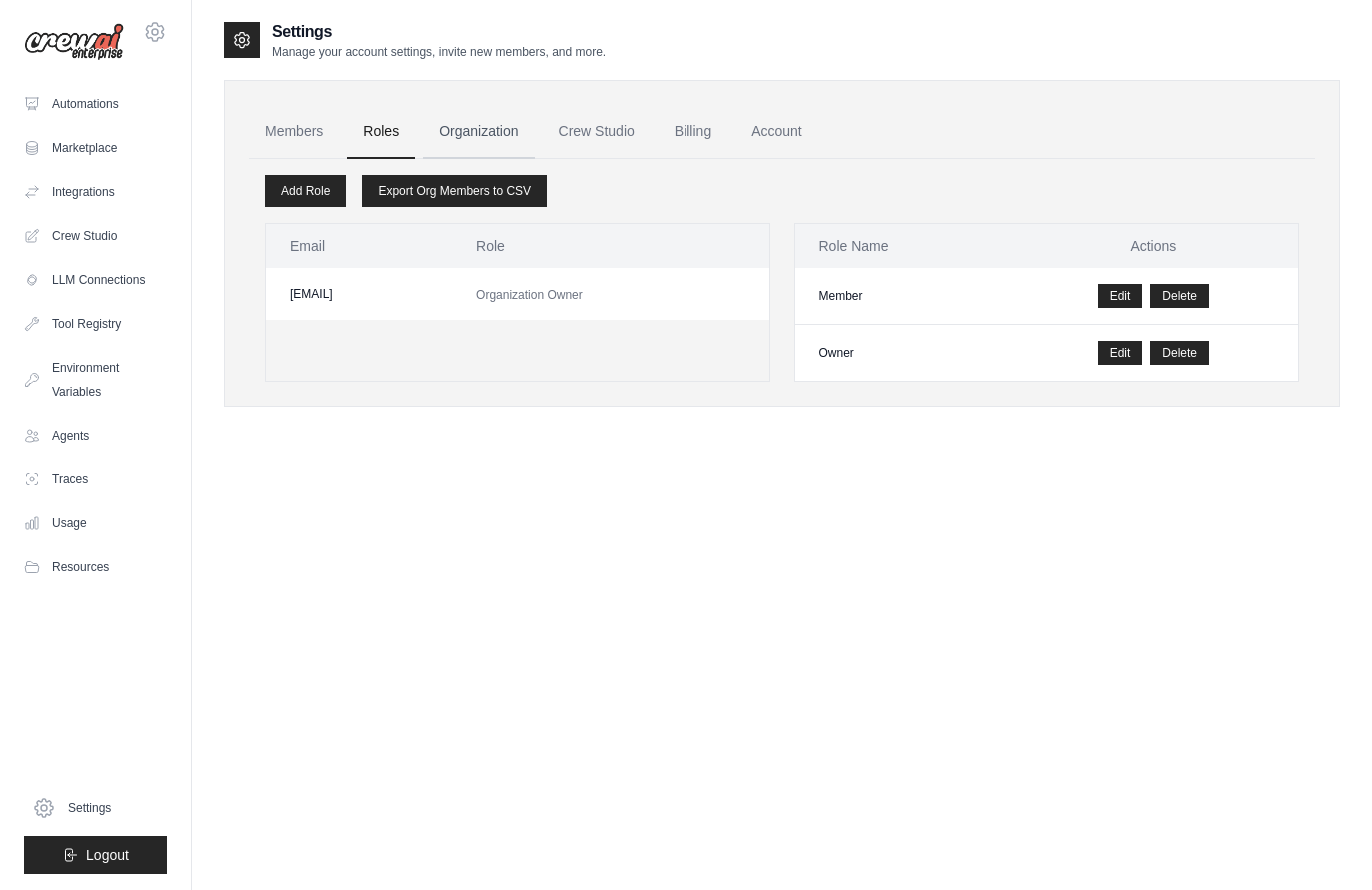 click on "Organization" at bounding box center (478, 132) 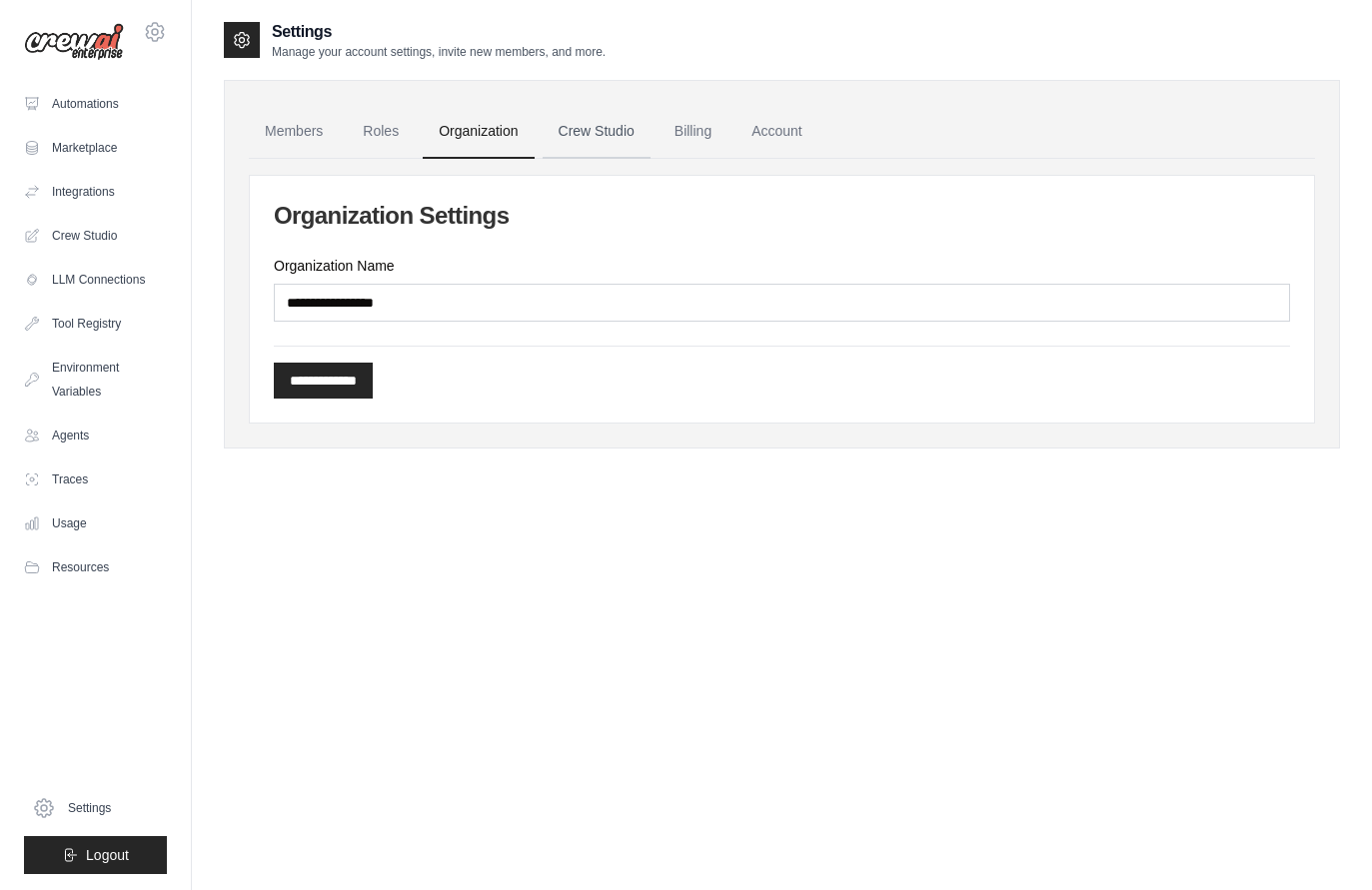click on "Crew Studio" at bounding box center (597, 132) 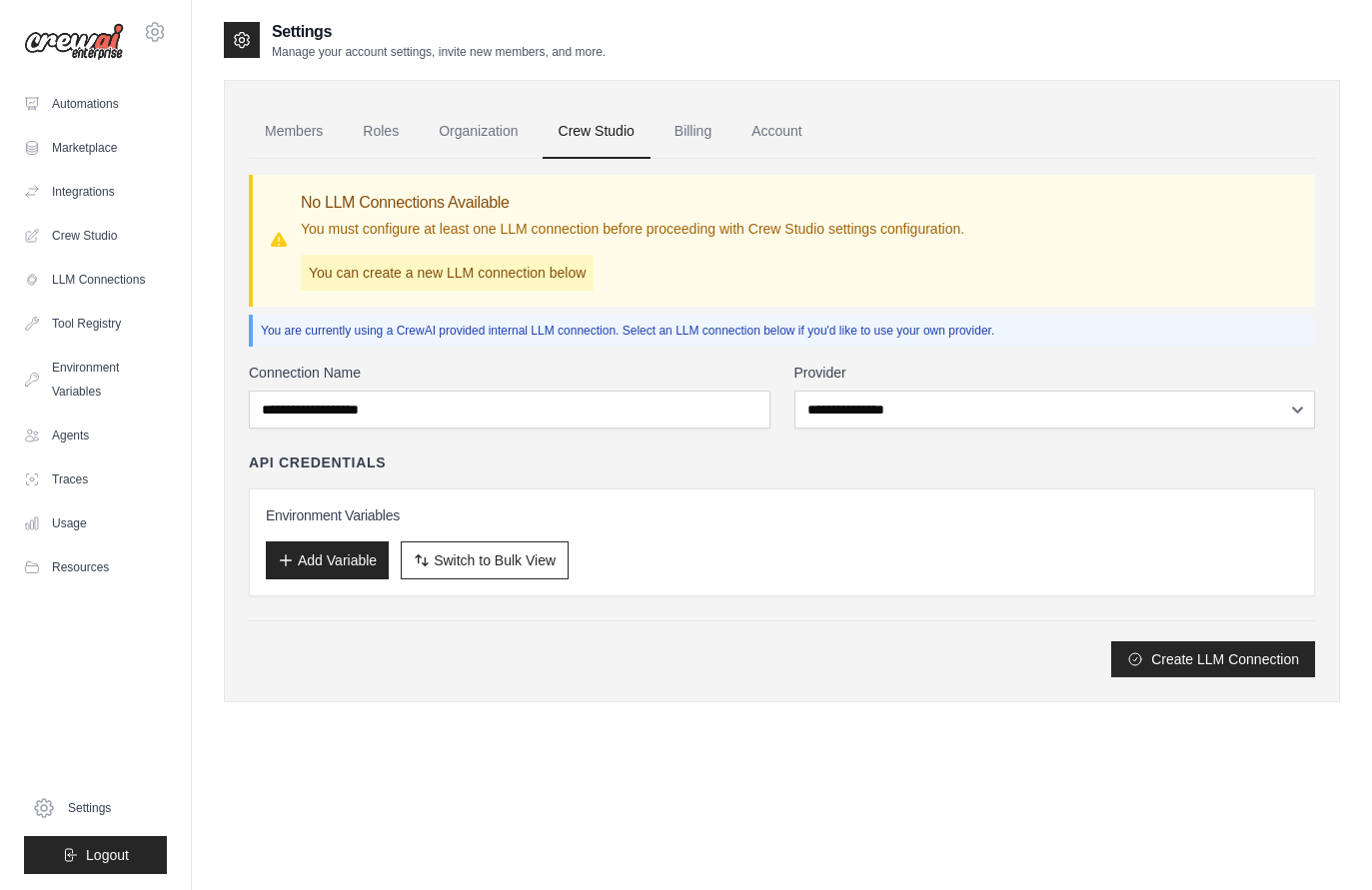 scroll, scrollTop: 0, scrollLeft: 0, axis: both 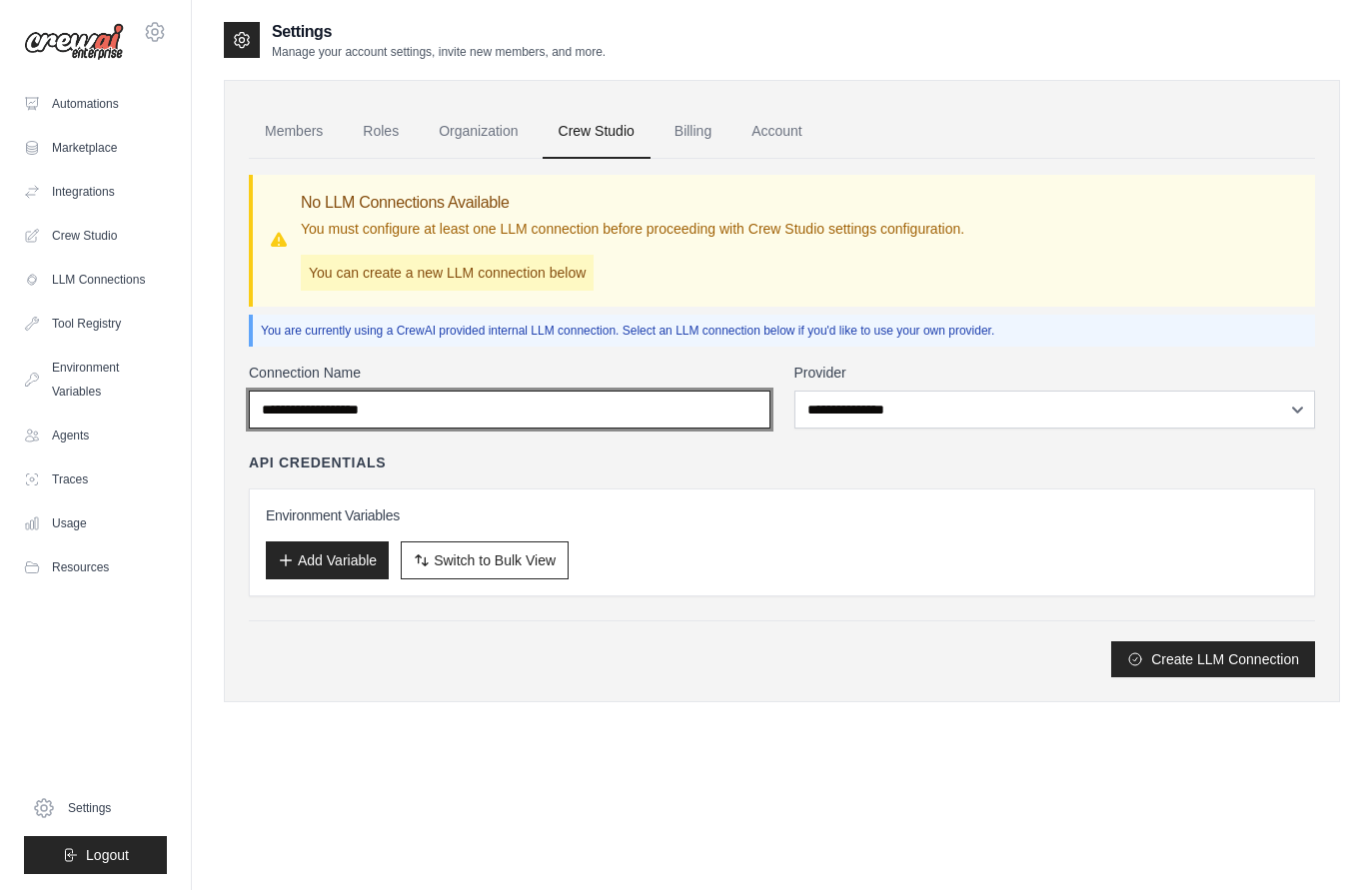 click on "Connection Name" at bounding box center [510, 410] 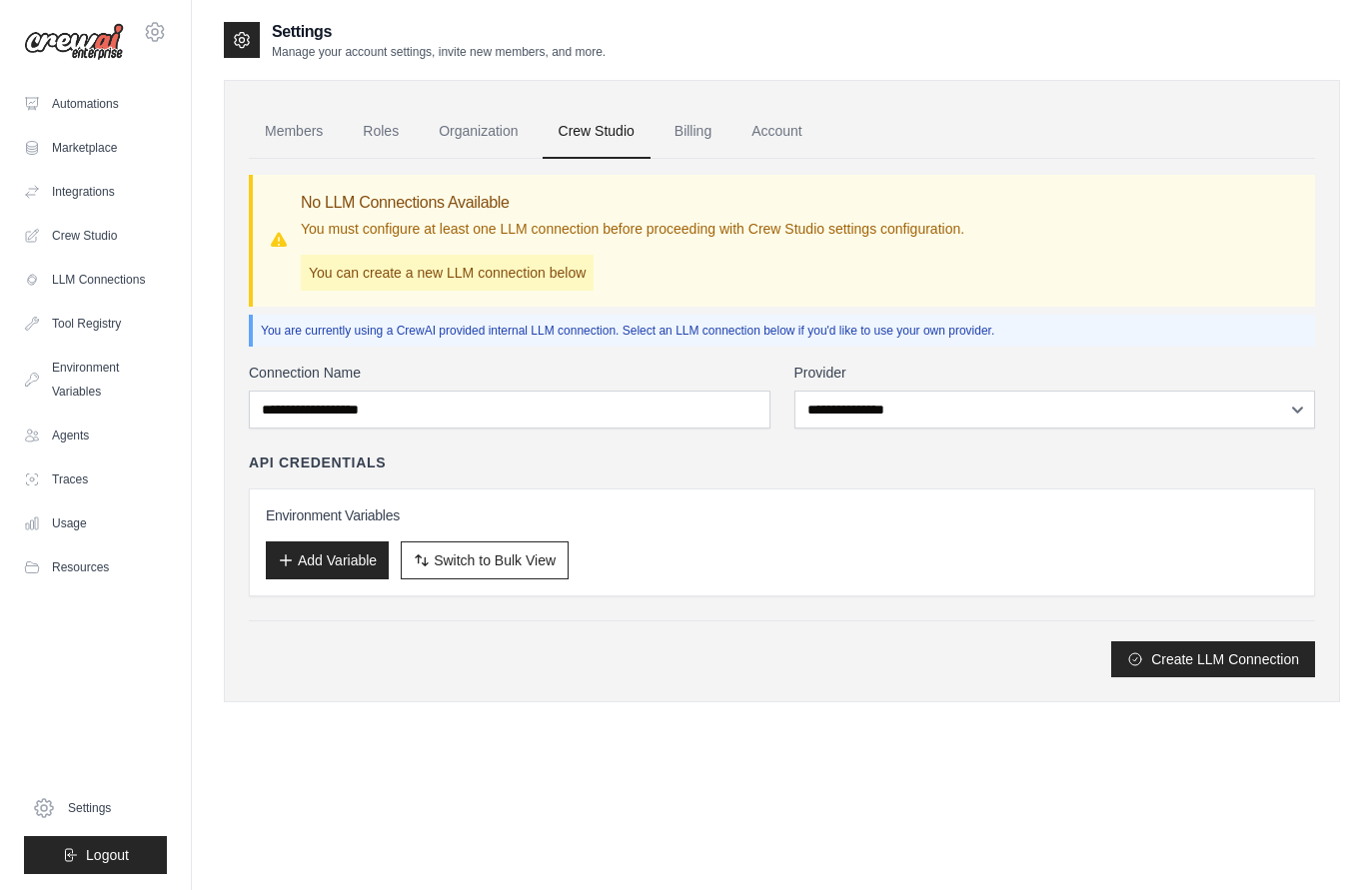 click on "Add Variable" at bounding box center [327, 560] 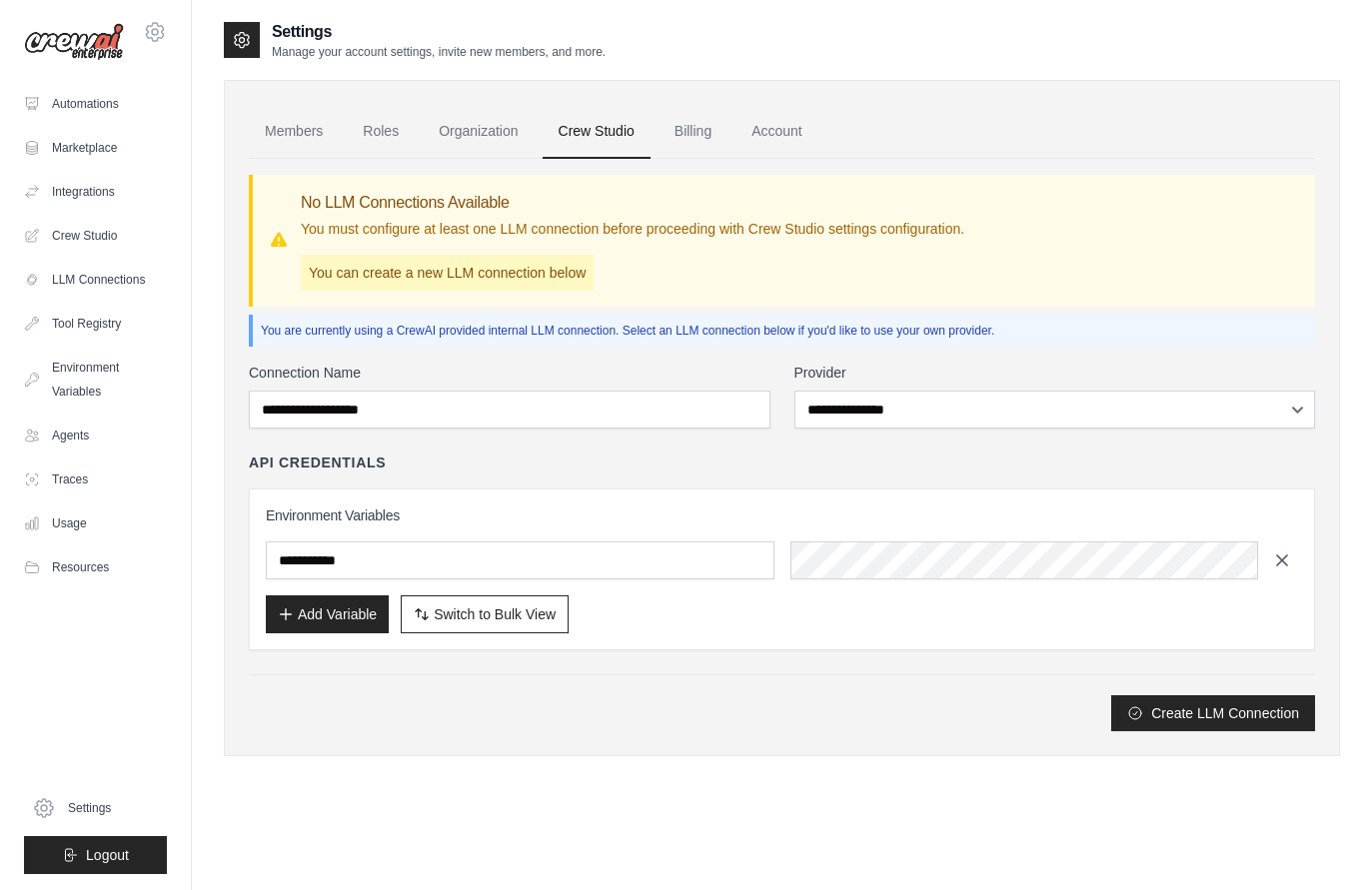 click 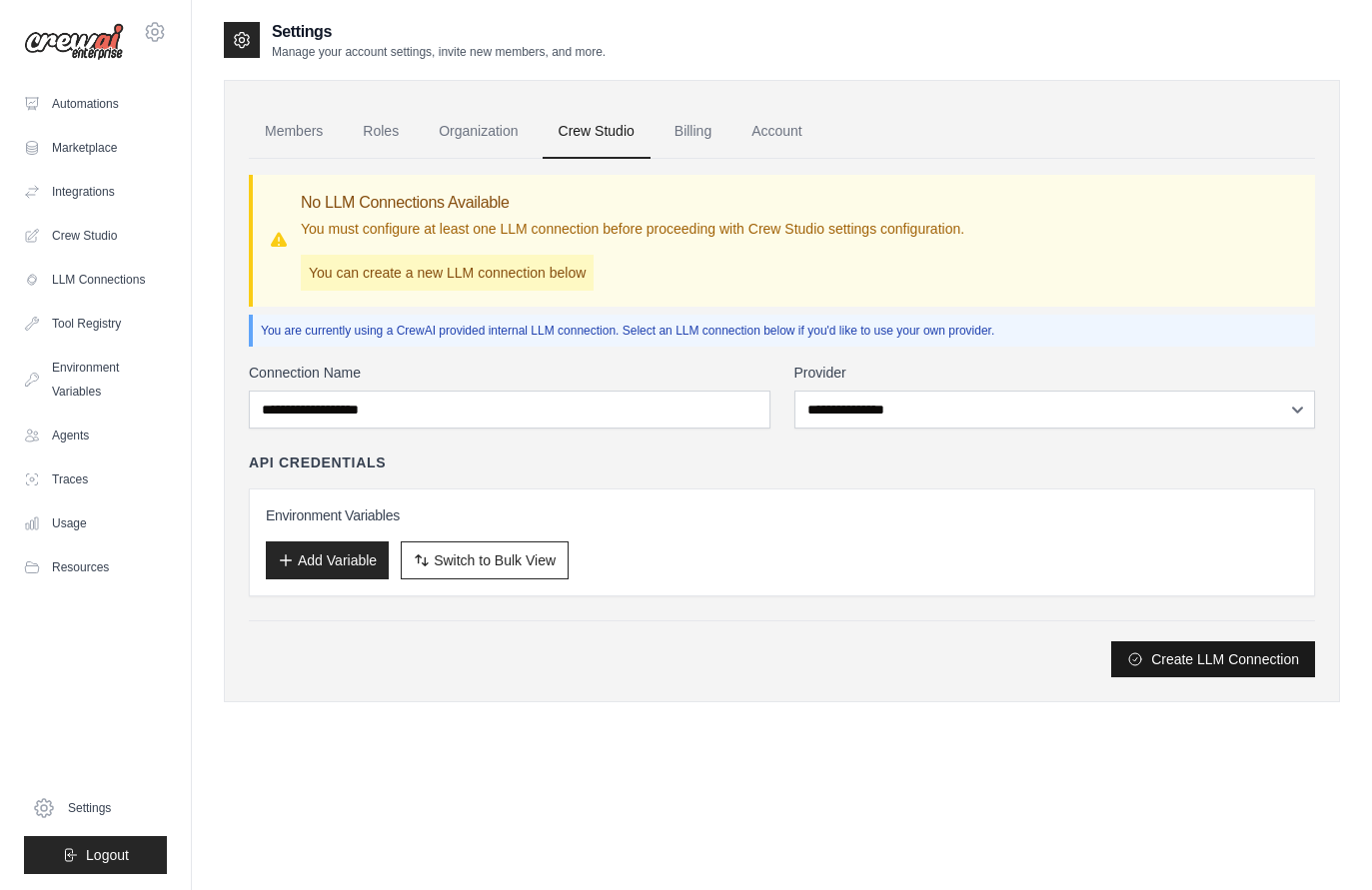click on "Create LLM Connection" at bounding box center (1213, 659) 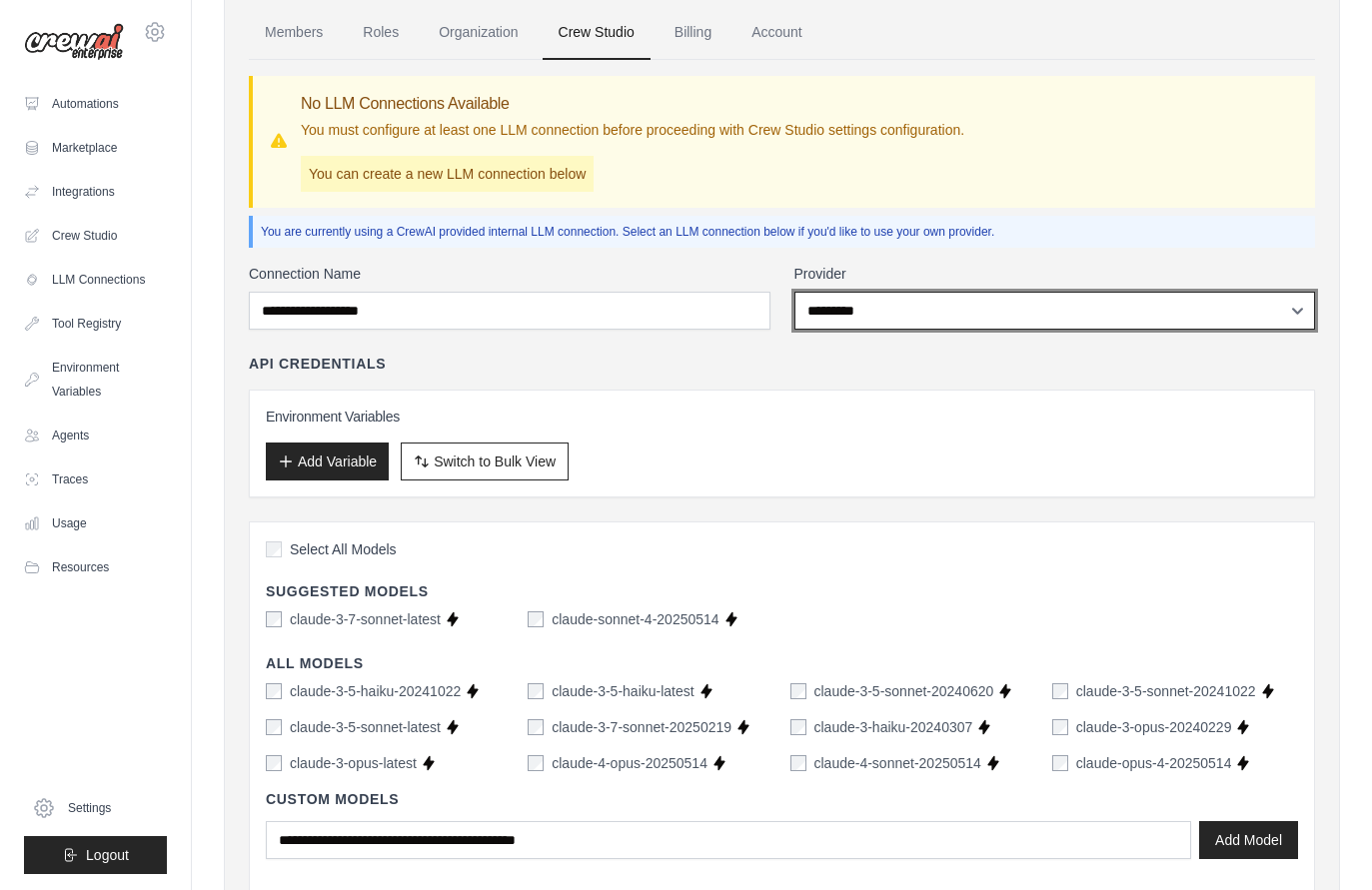 scroll, scrollTop: 99, scrollLeft: 0, axis: vertical 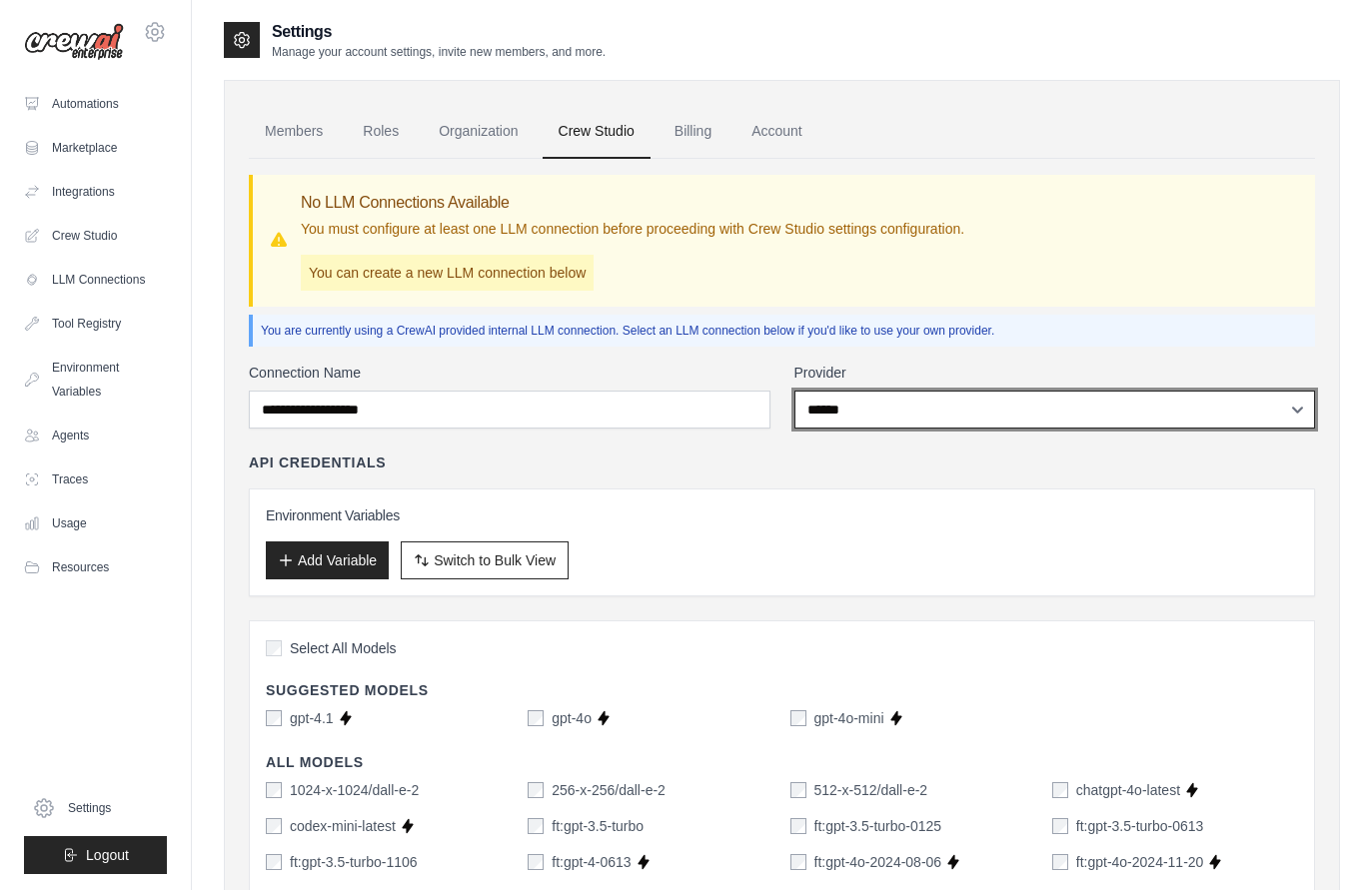 select 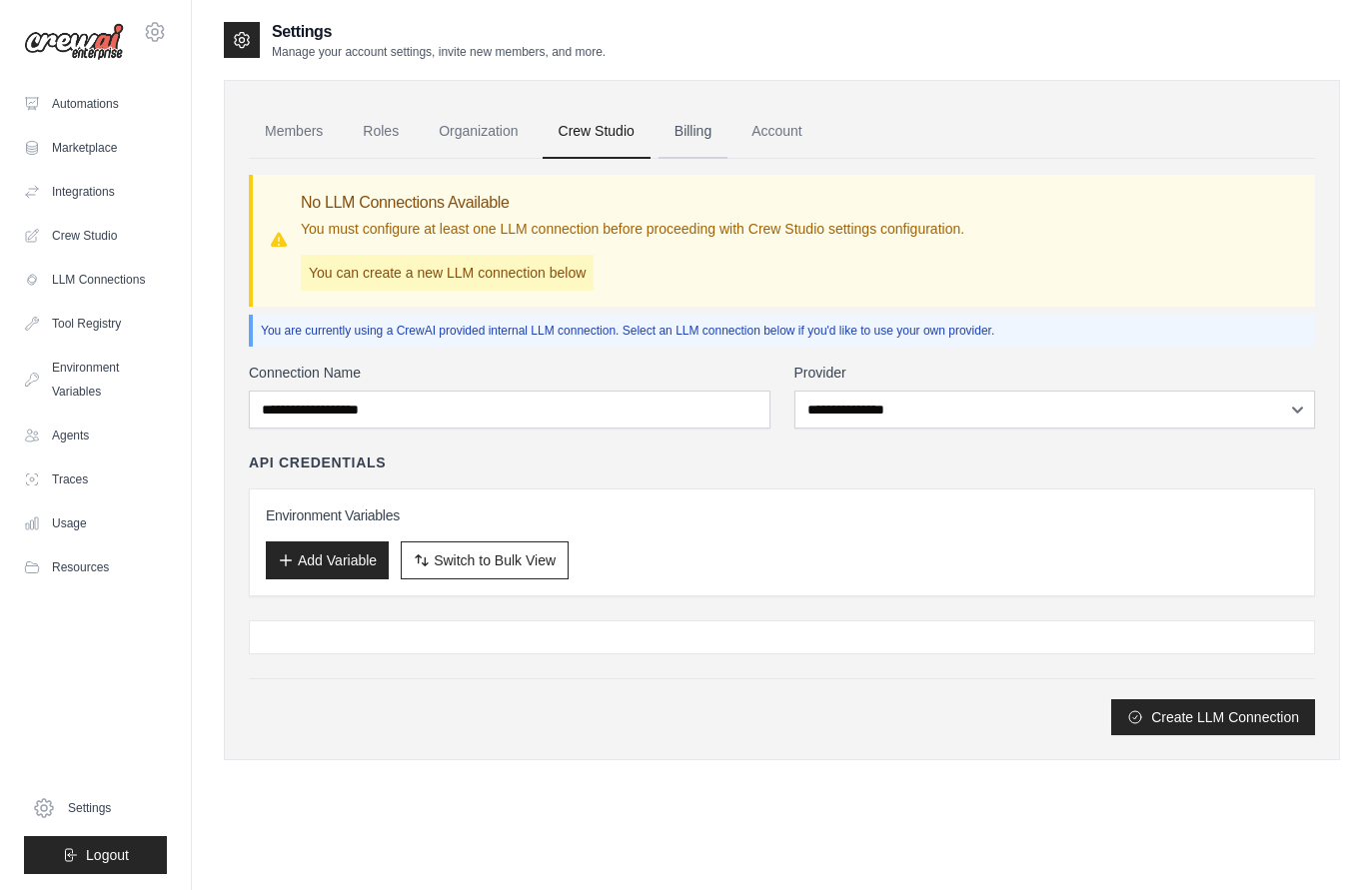 click on "Billing" at bounding box center [692, 132] 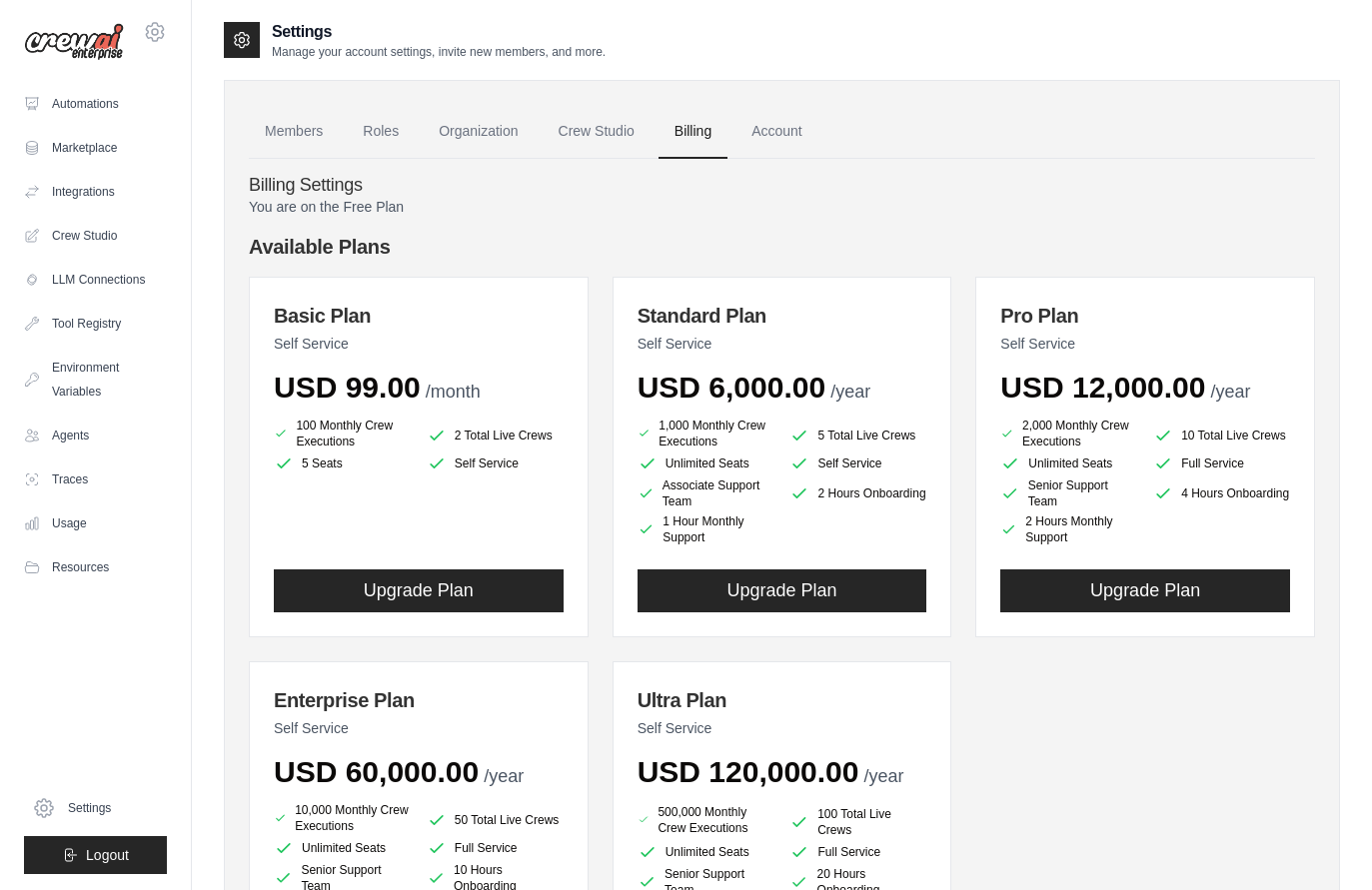 scroll, scrollTop: 0, scrollLeft: 0, axis: both 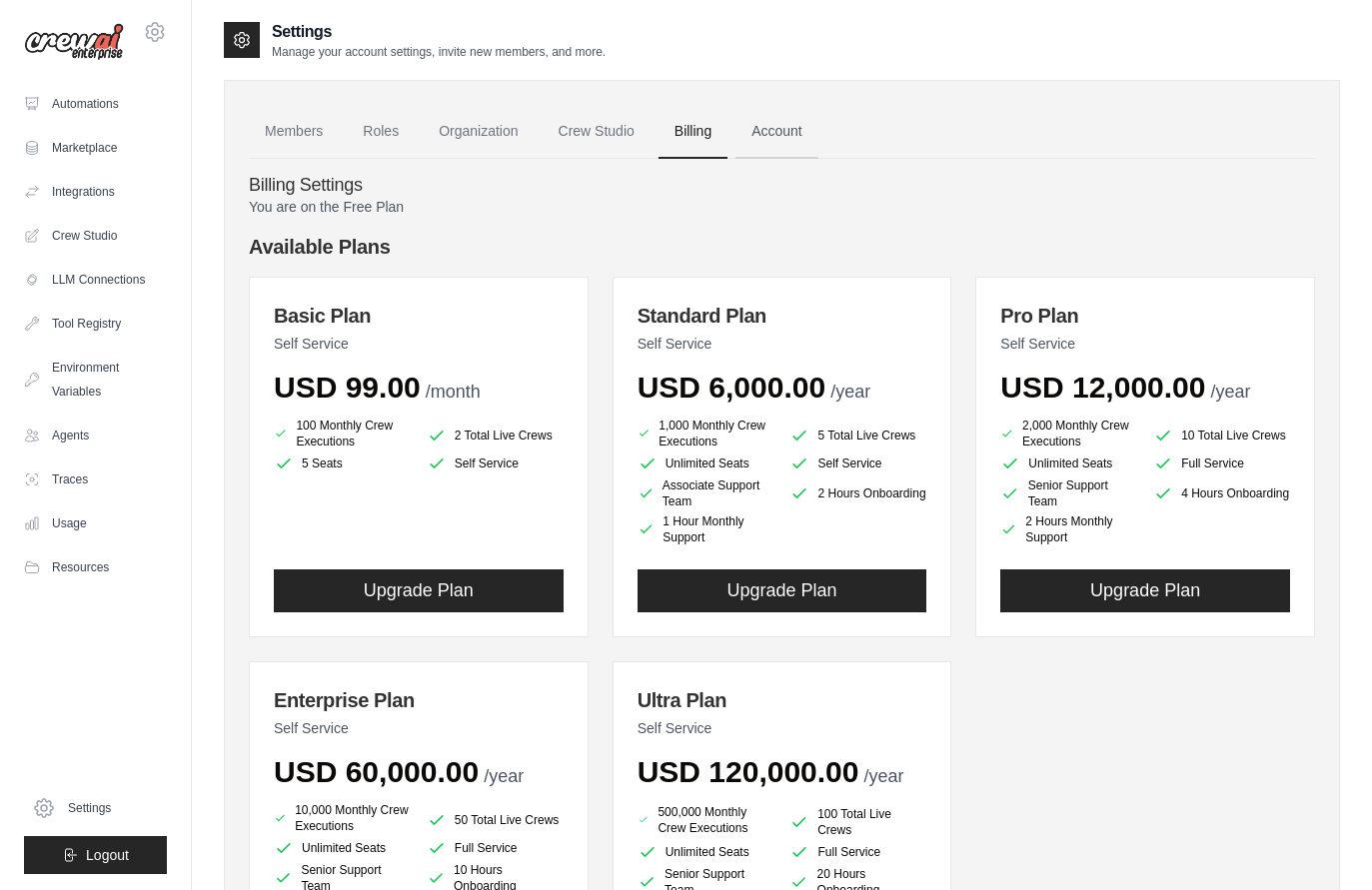 click on "Account" at bounding box center [776, 132] 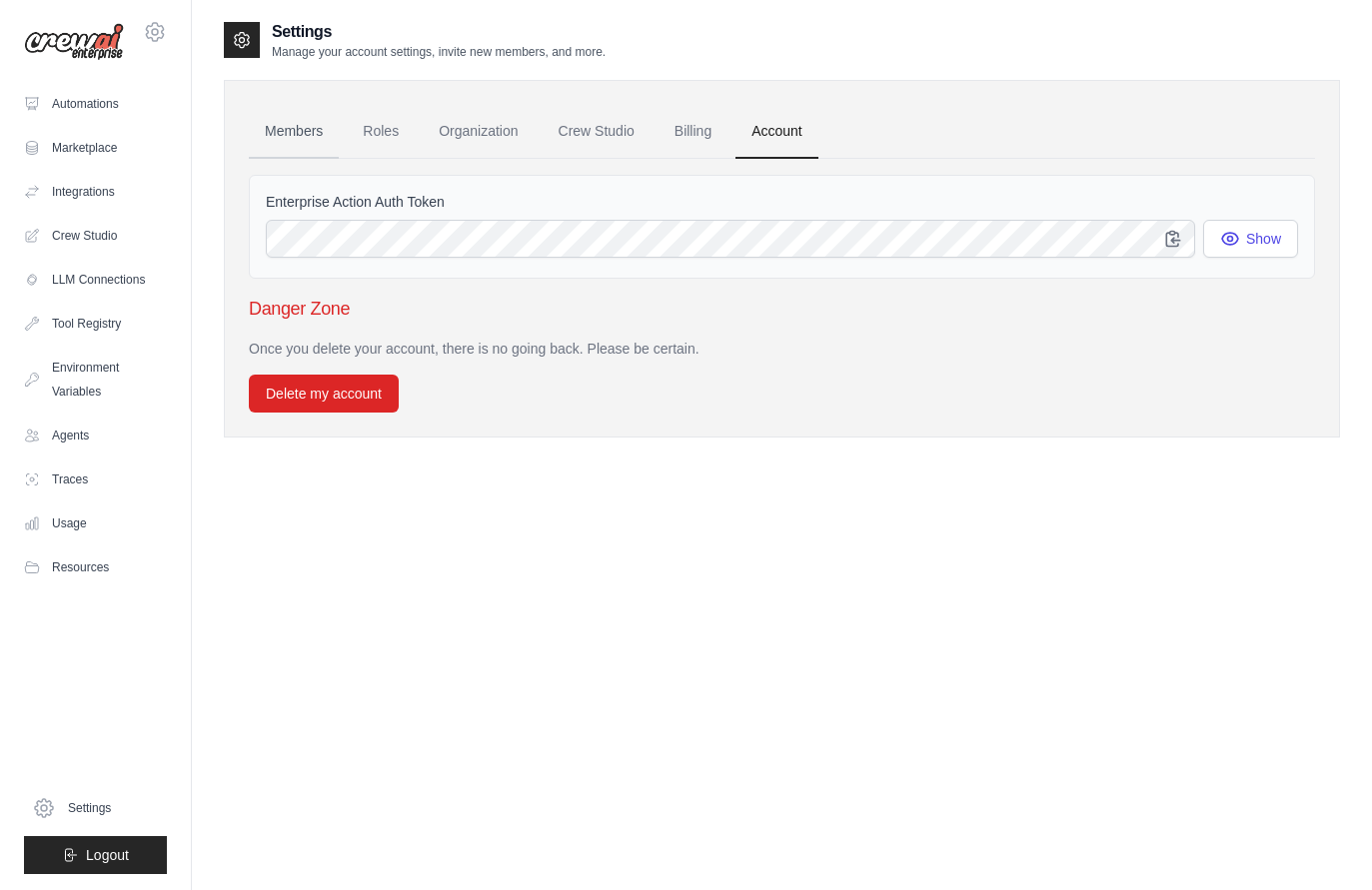 click on "Members" at bounding box center (294, 132) 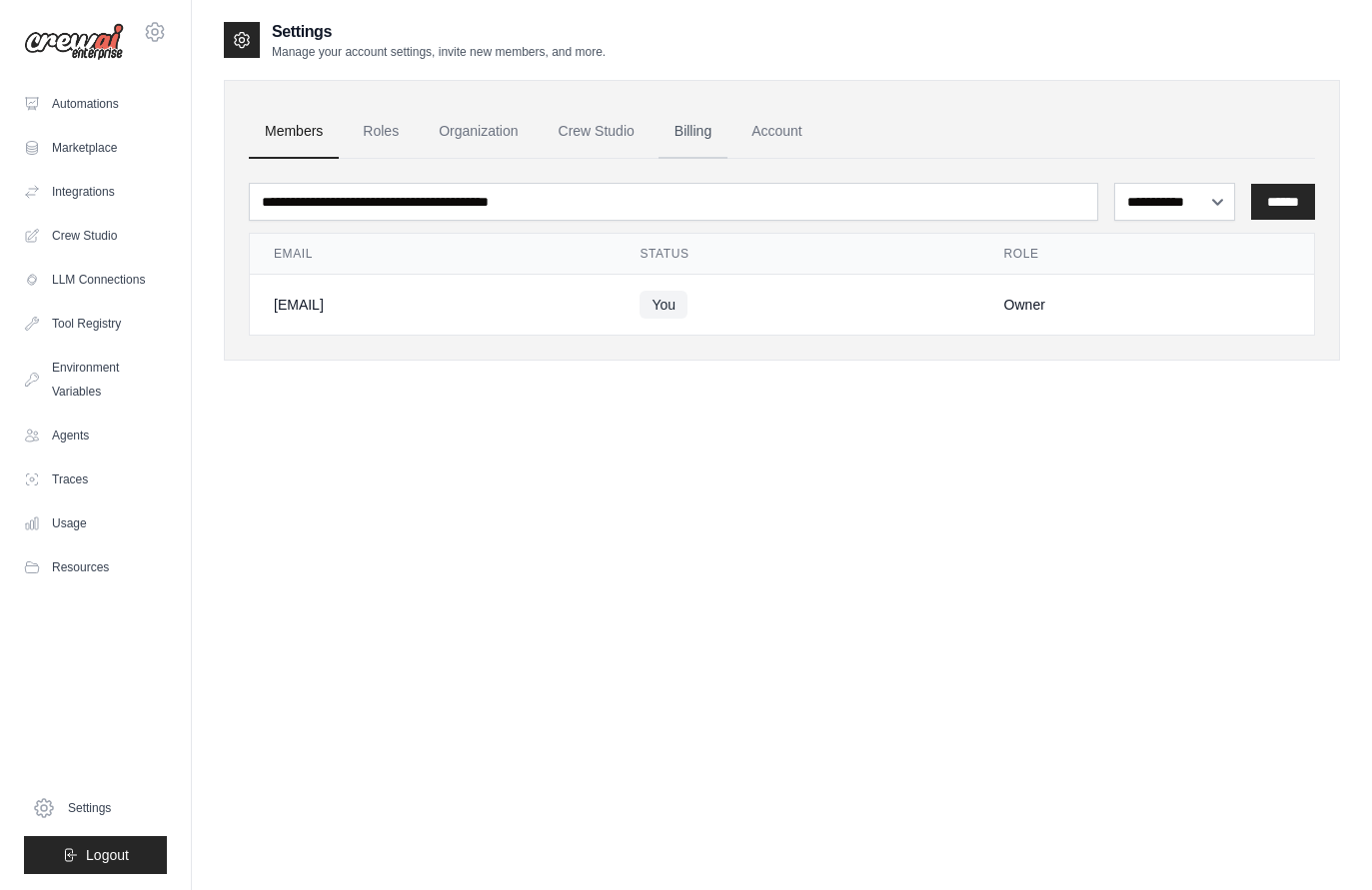click on "Billing" at bounding box center [692, 132] 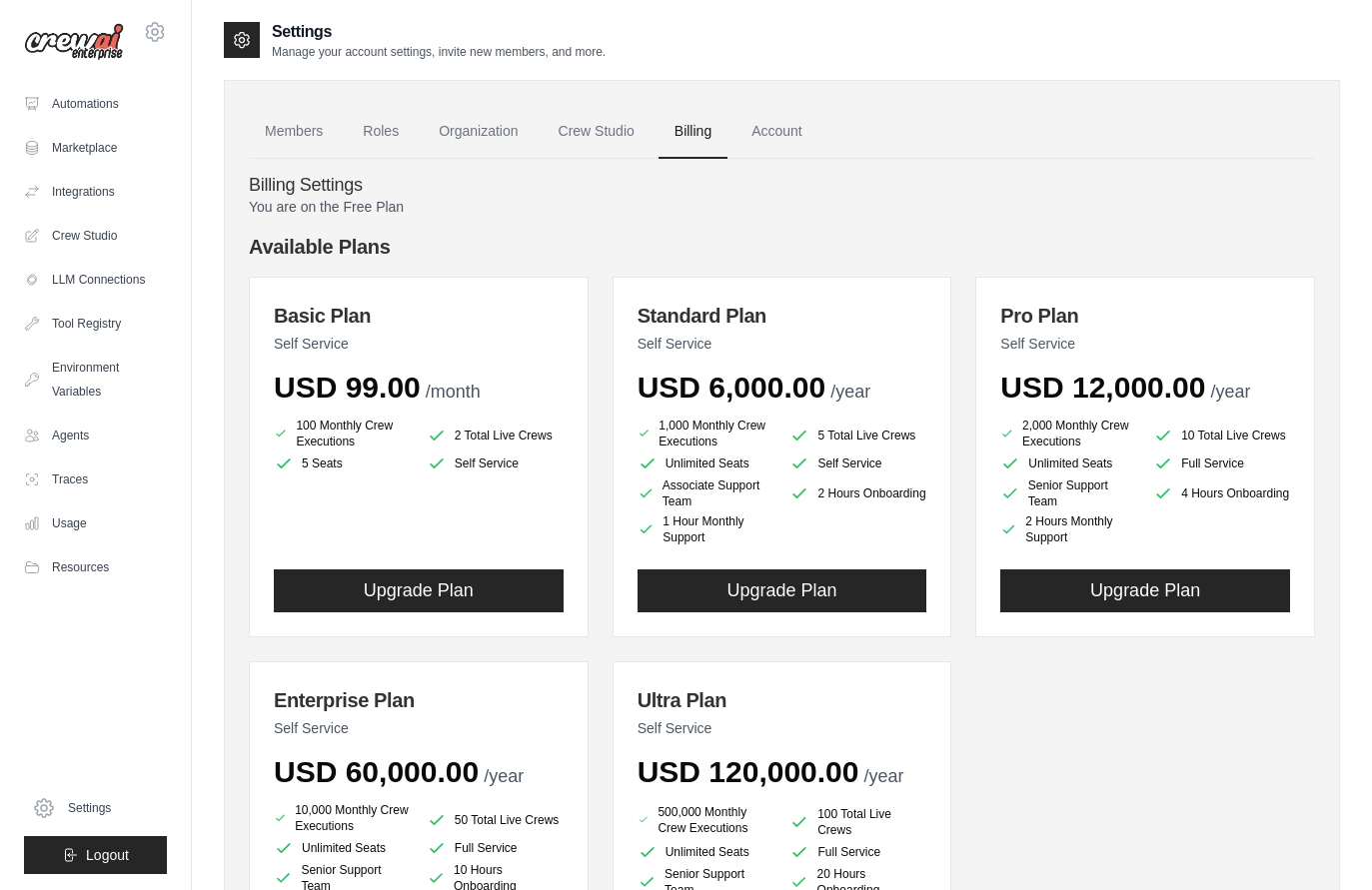 scroll, scrollTop: 0, scrollLeft: 0, axis: both 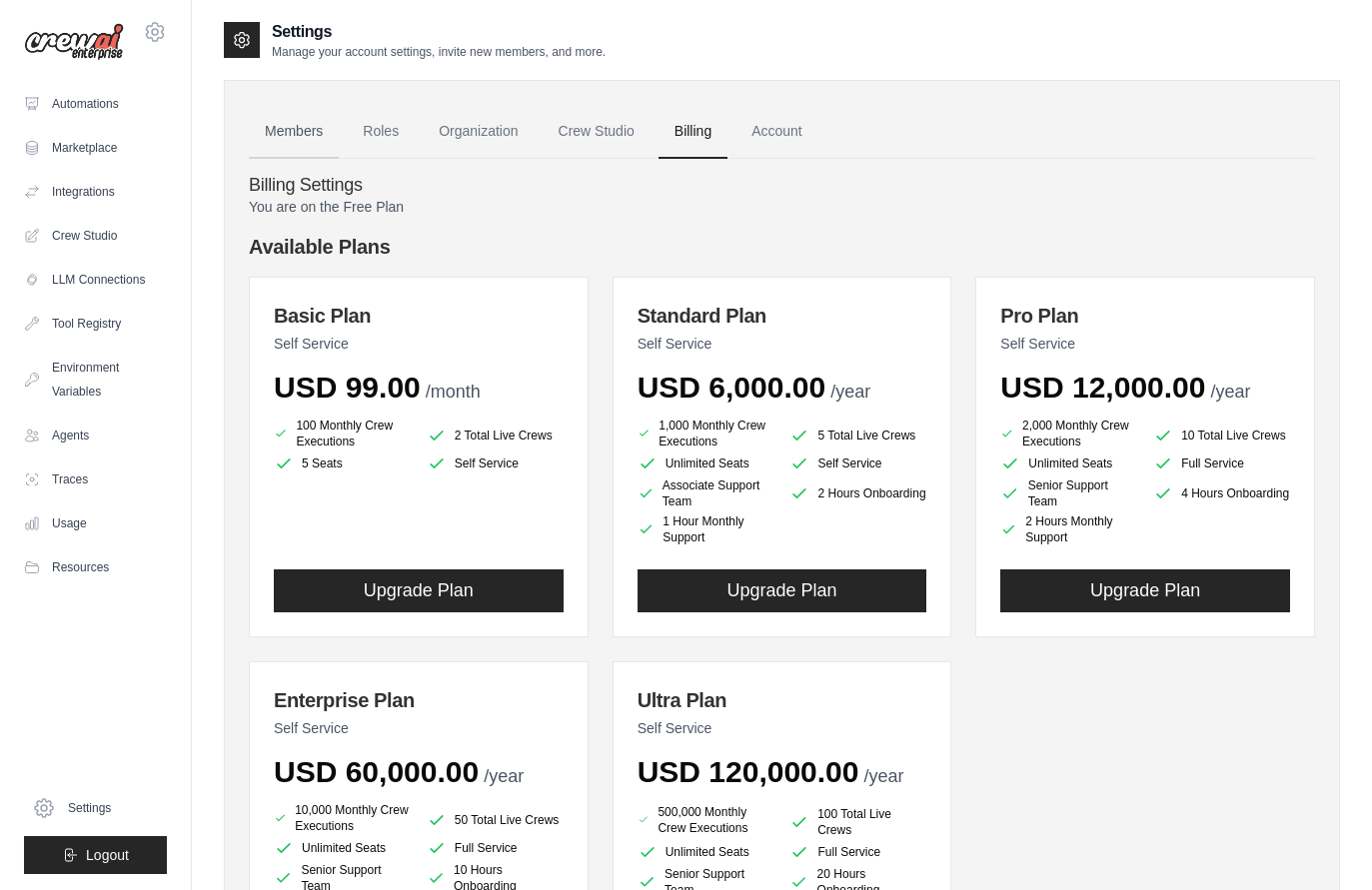click on "Members" at bounding box center (294, 132) 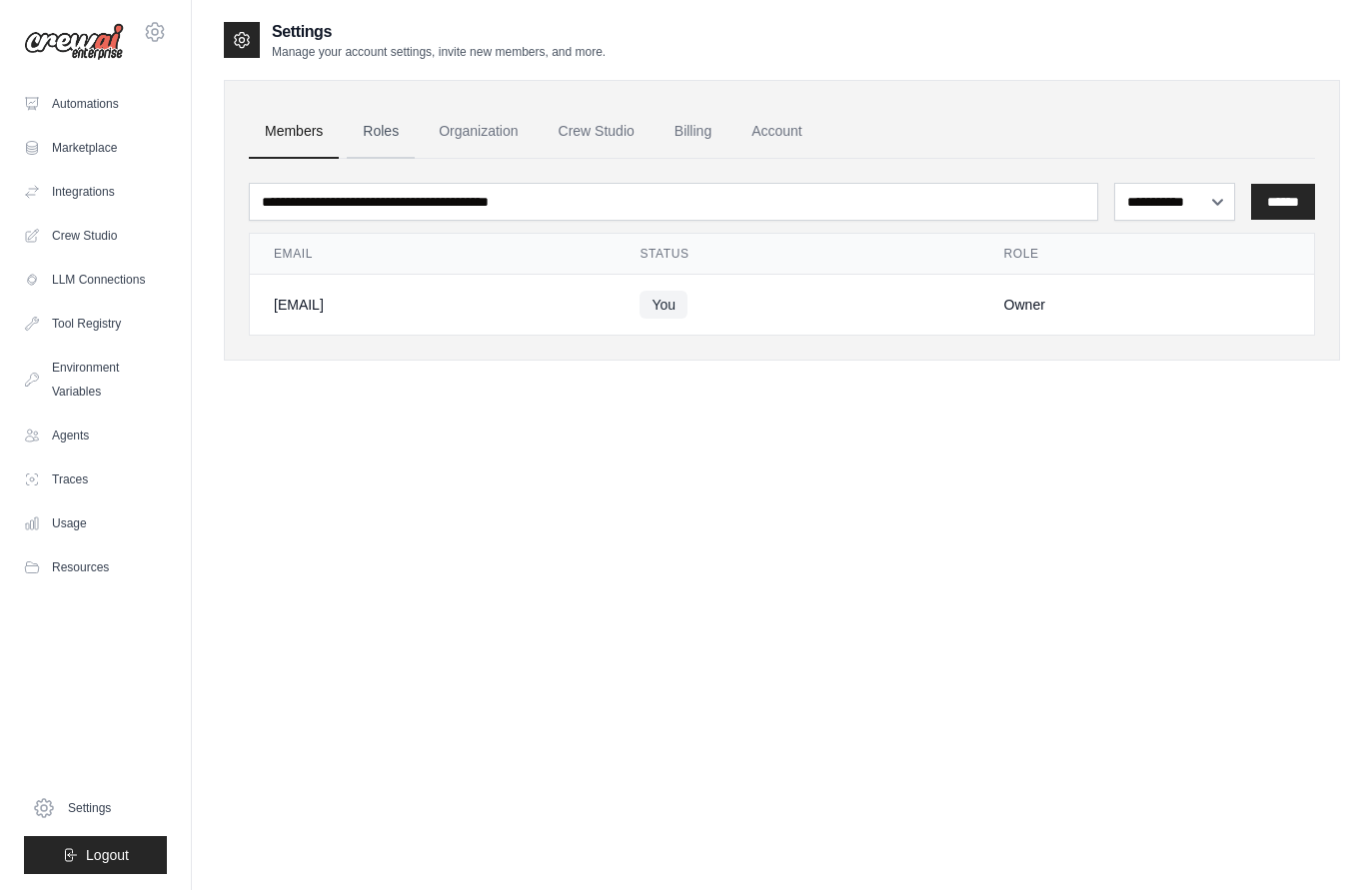 click on "Roles" at bounding box center (381, 132) 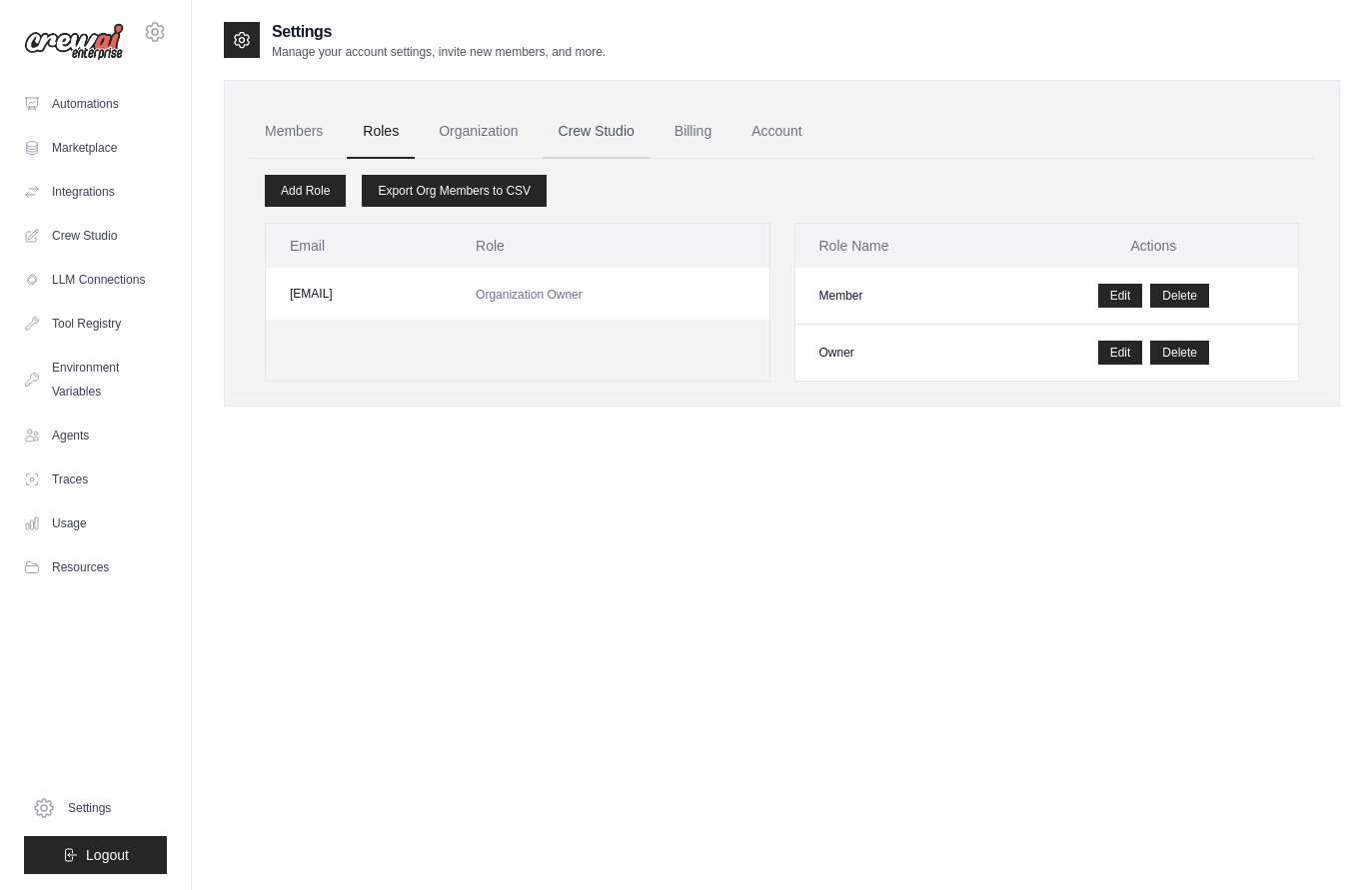 click on "Crew Studio" at bounding box center (597, 132) 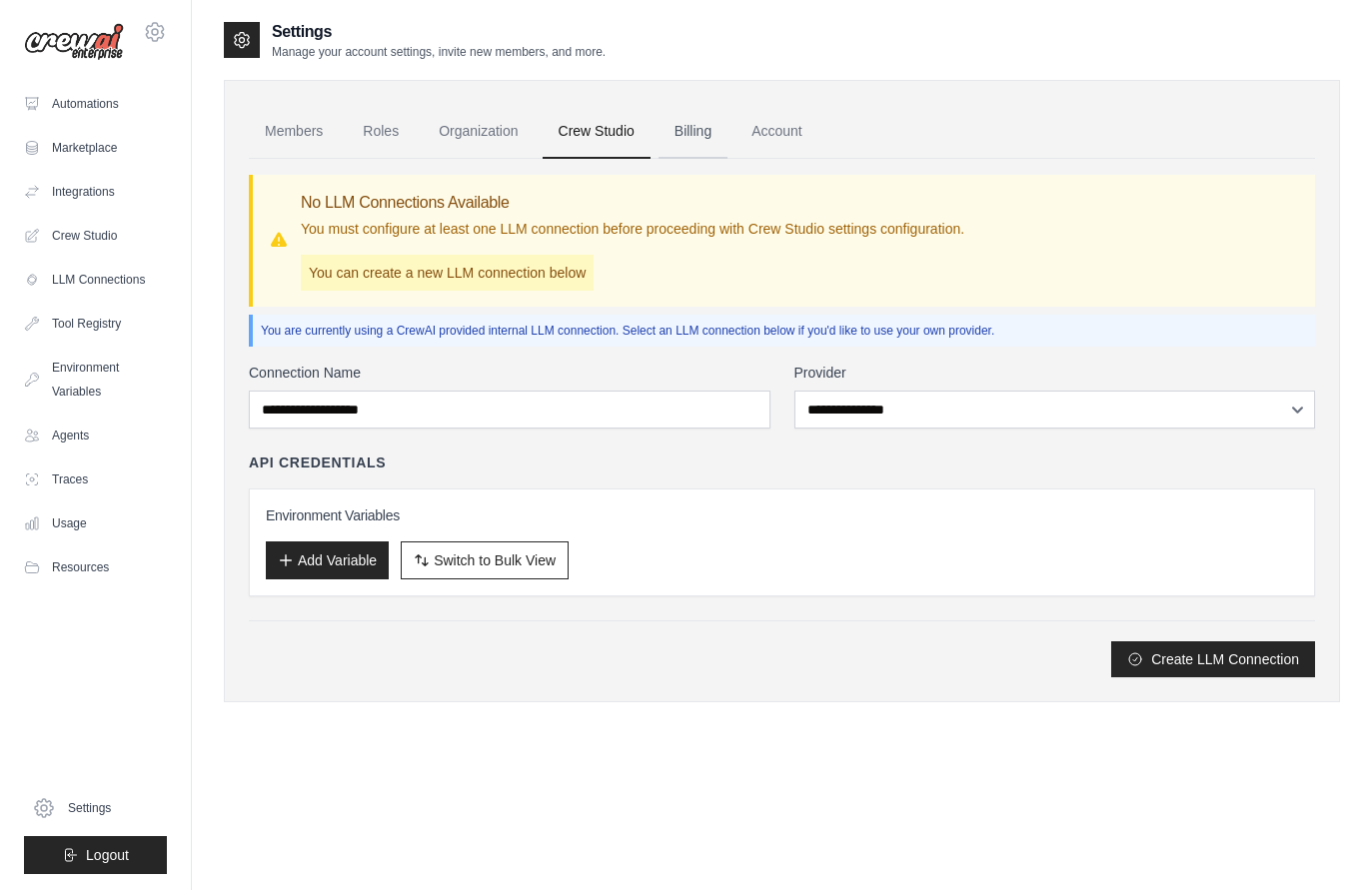 scroll, scrollTop: 0, scrollLeft: 0, axis: both 